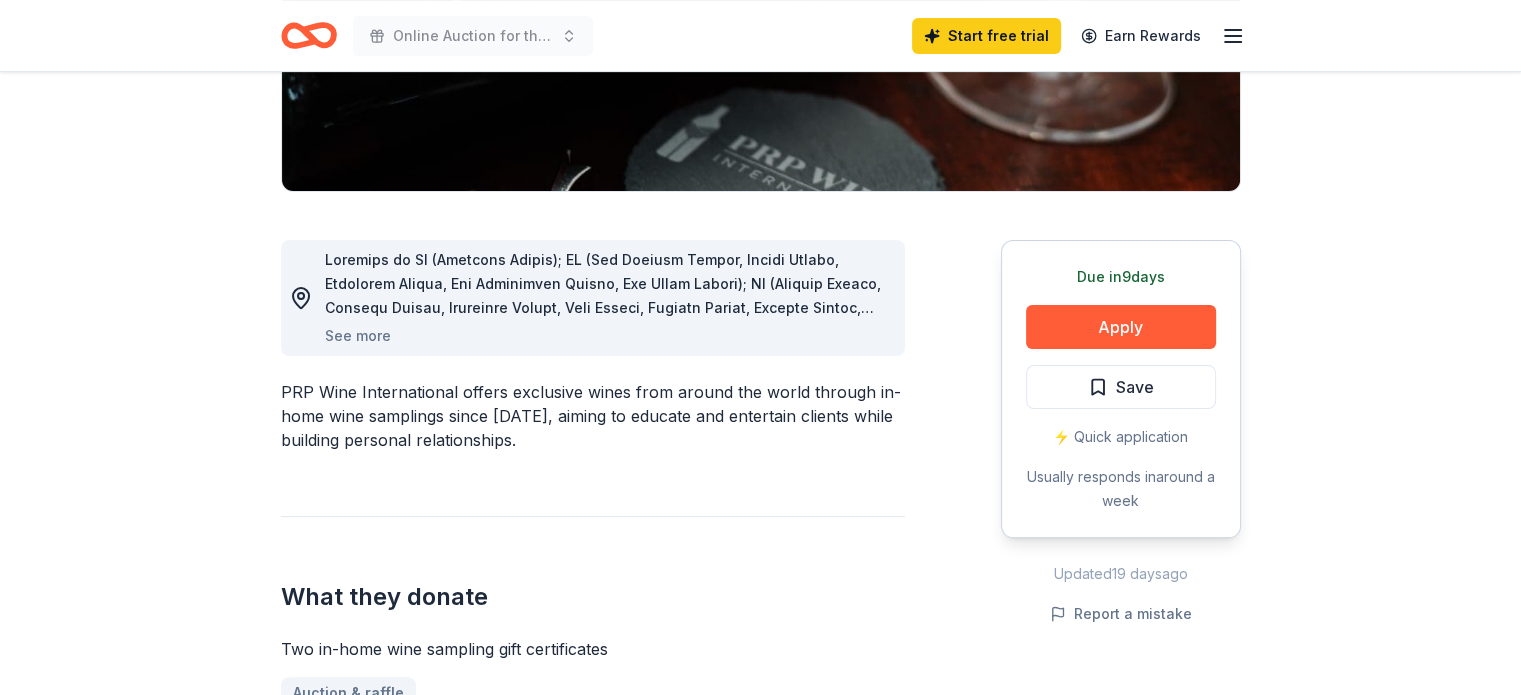 scroll, scrollTop: 480, scrollLeft: 0, axis: vertical 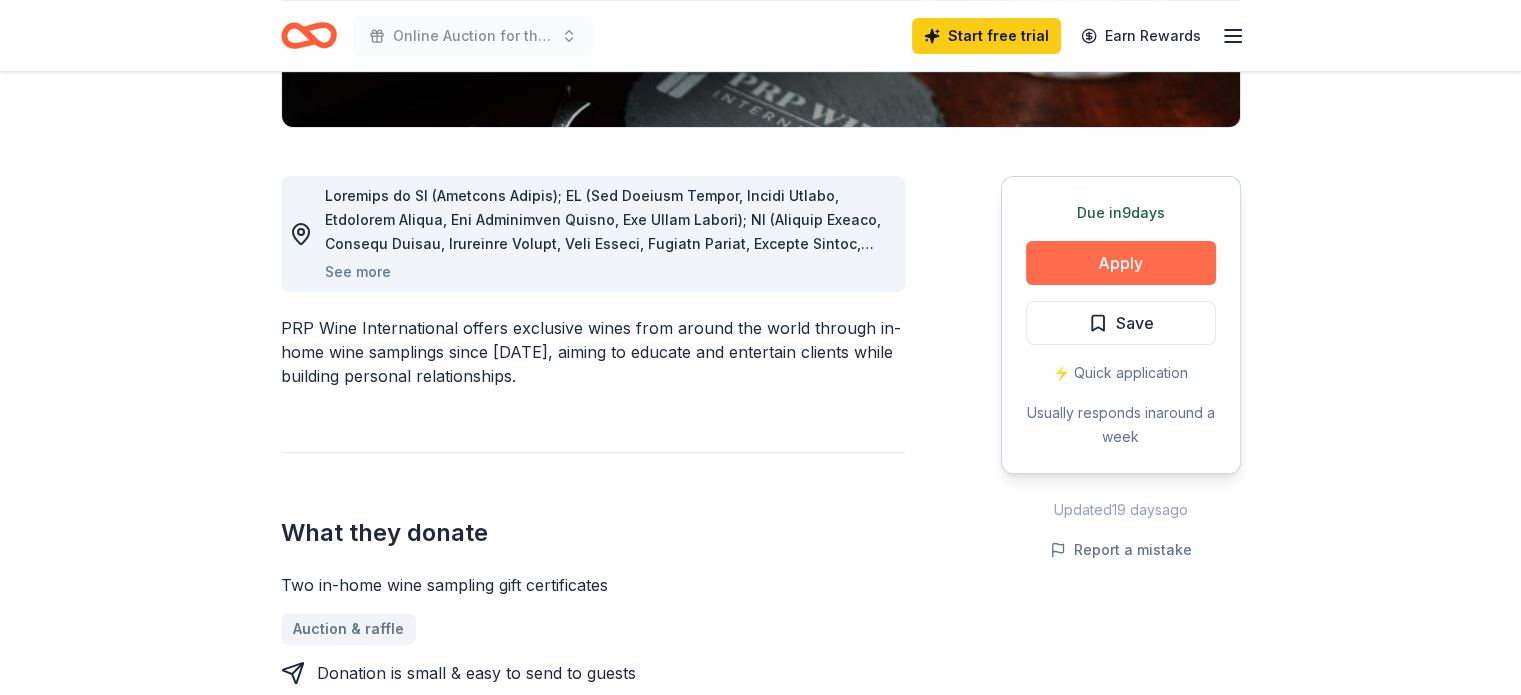 click on "Apply" at bounding box center [1121, 263] 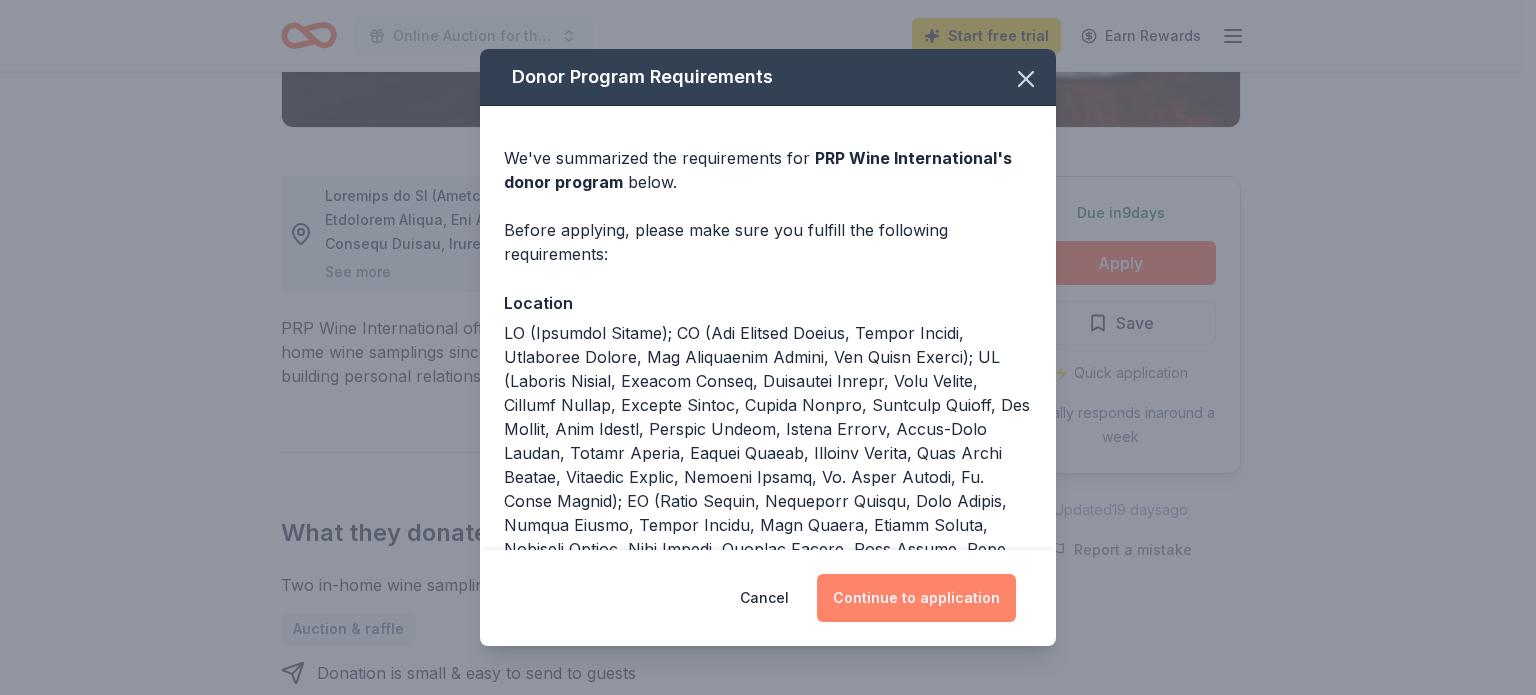 click on "Continue to application" at bounding box center [916, 598] 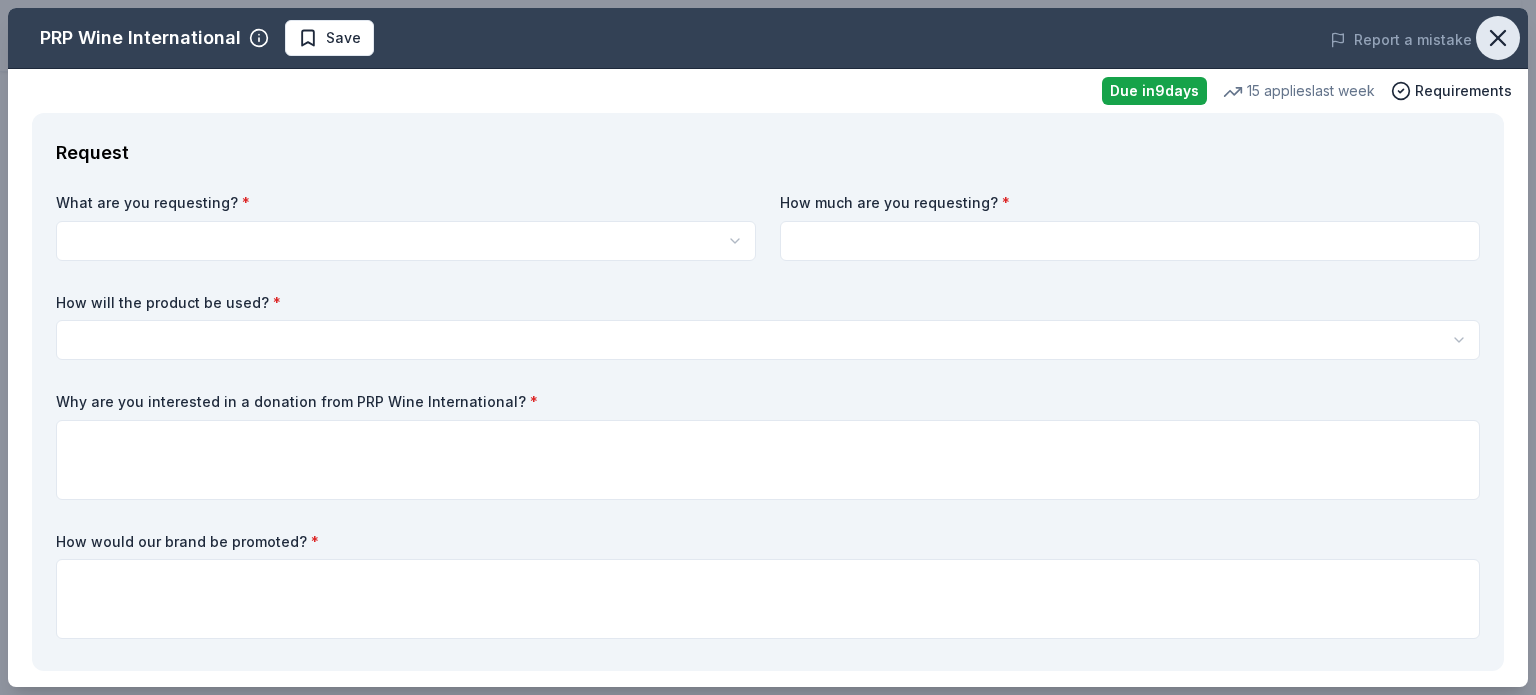 click 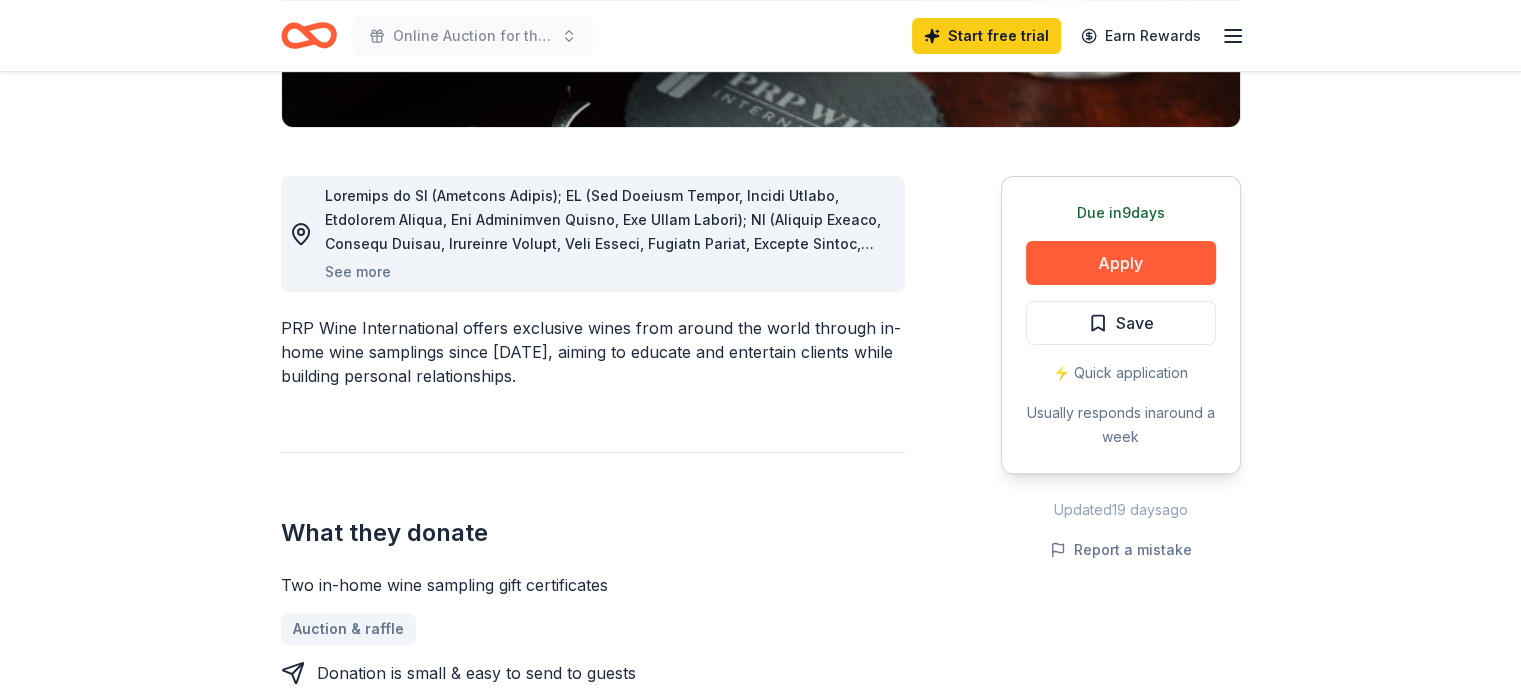 type 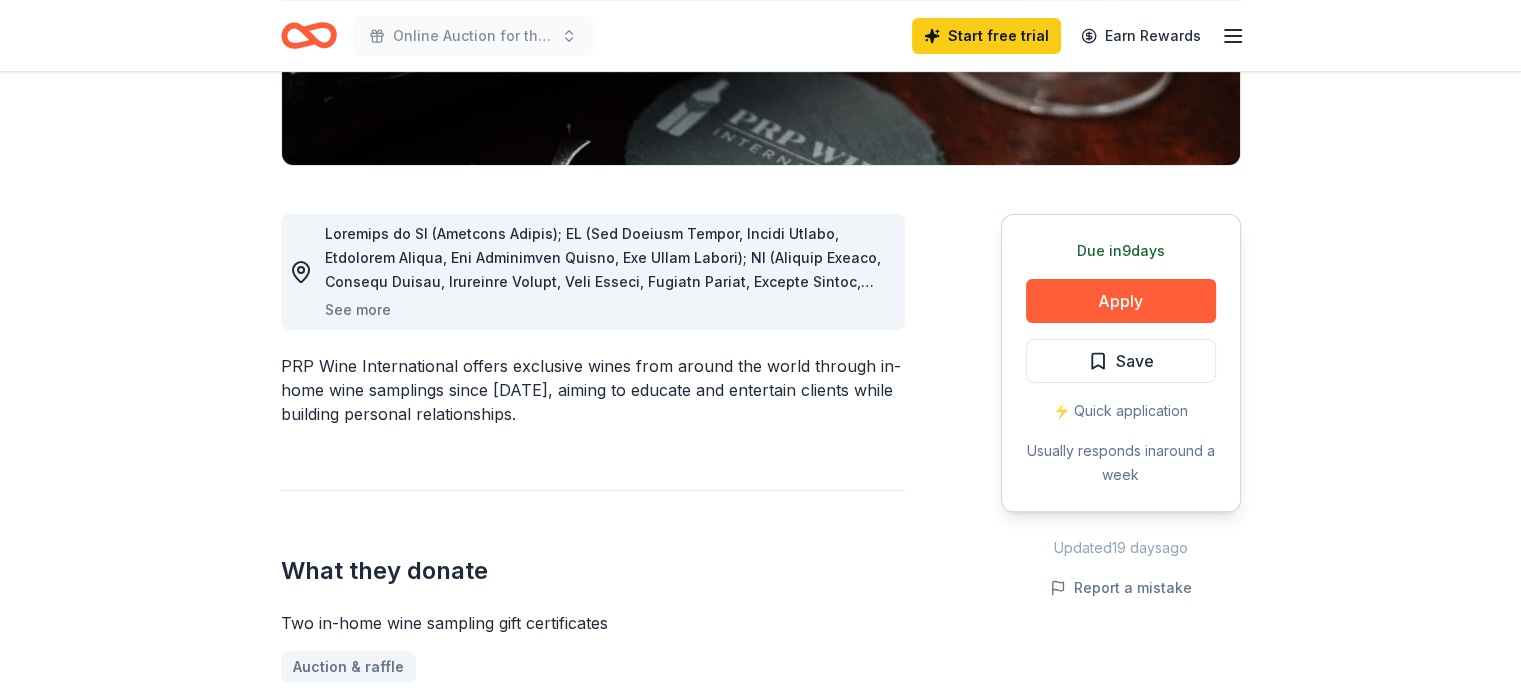 scroll, scrollTop: 440, scrollLeft: 0, axis: vertical 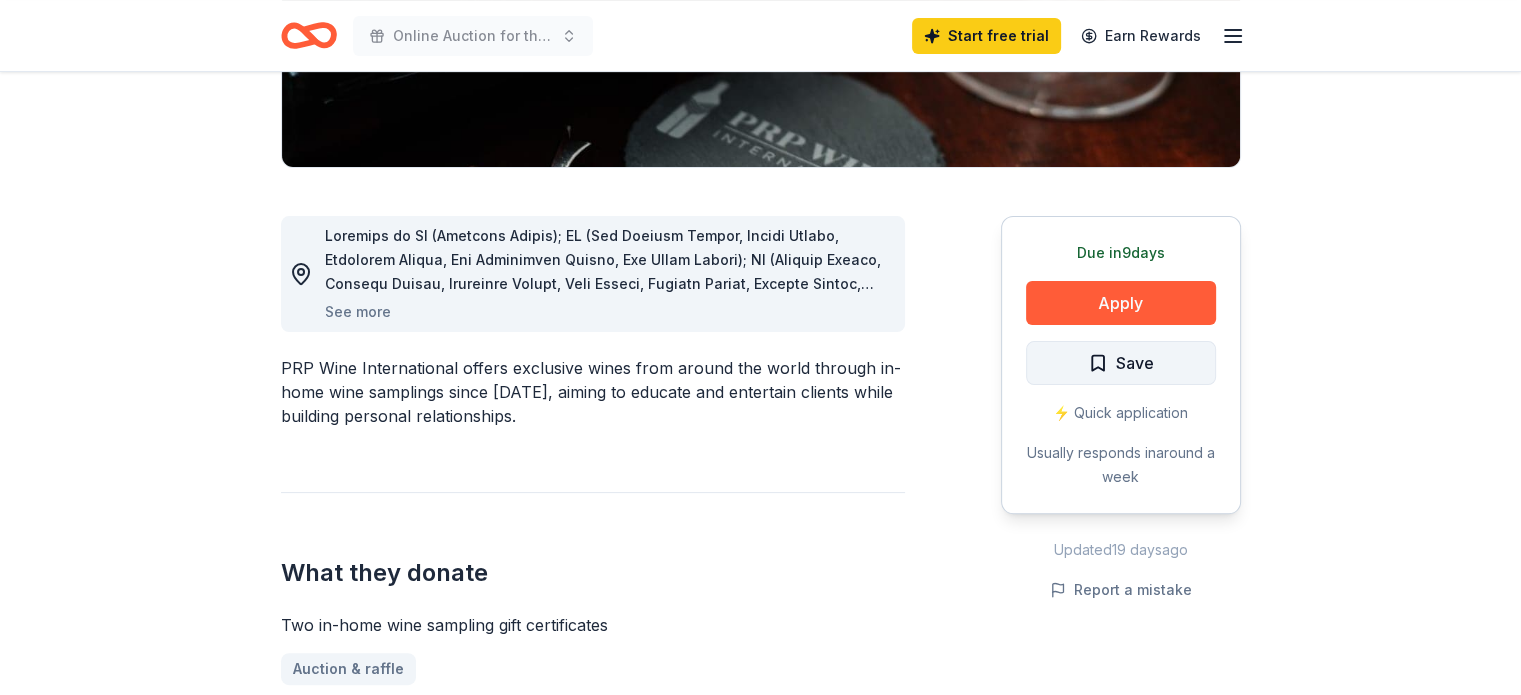 click on "Save" at bounding box center [1121, 363] 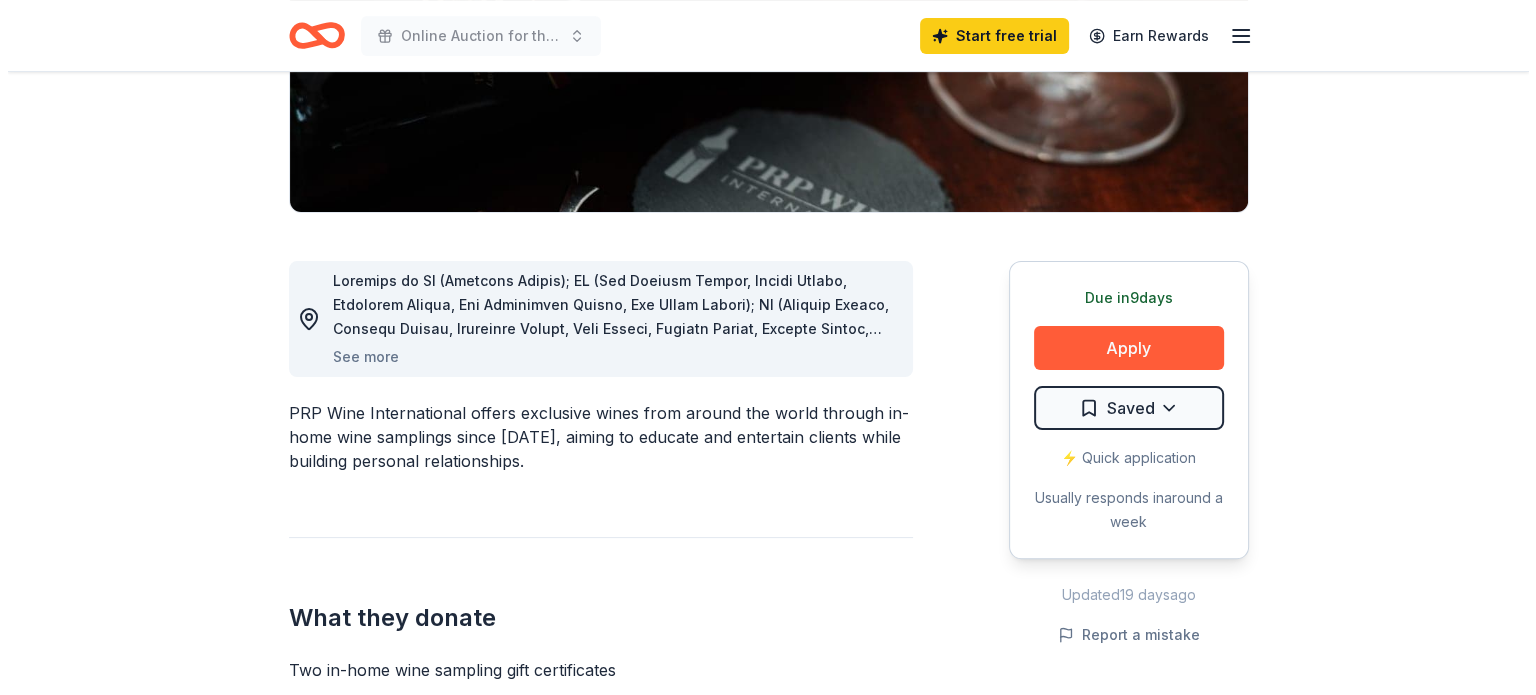 scroll, scrollTop: 400, scrollLeft: 0, axis: vertical 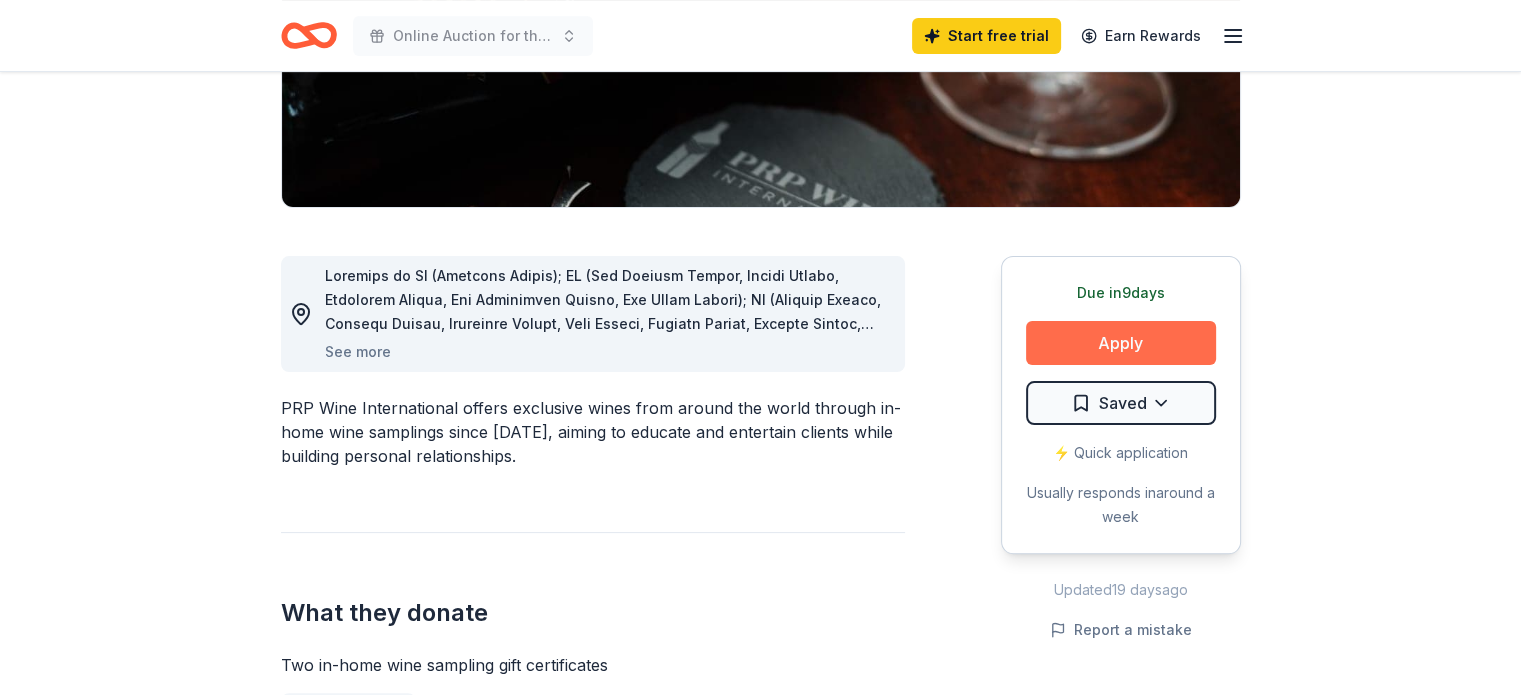 click on "Apply" at bounding box center (1121, 343) 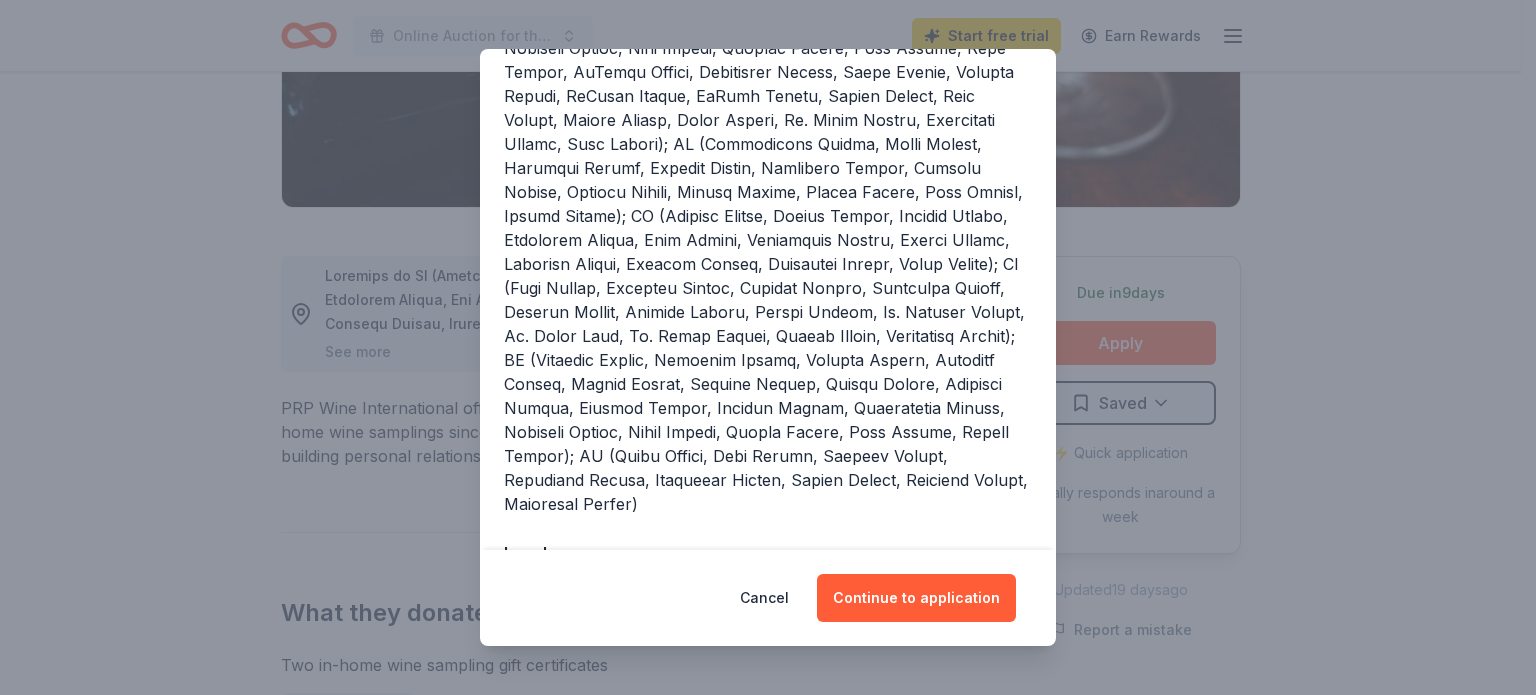 scroll, scrollTop: 674, scrollLeft: 0, axis: vertical 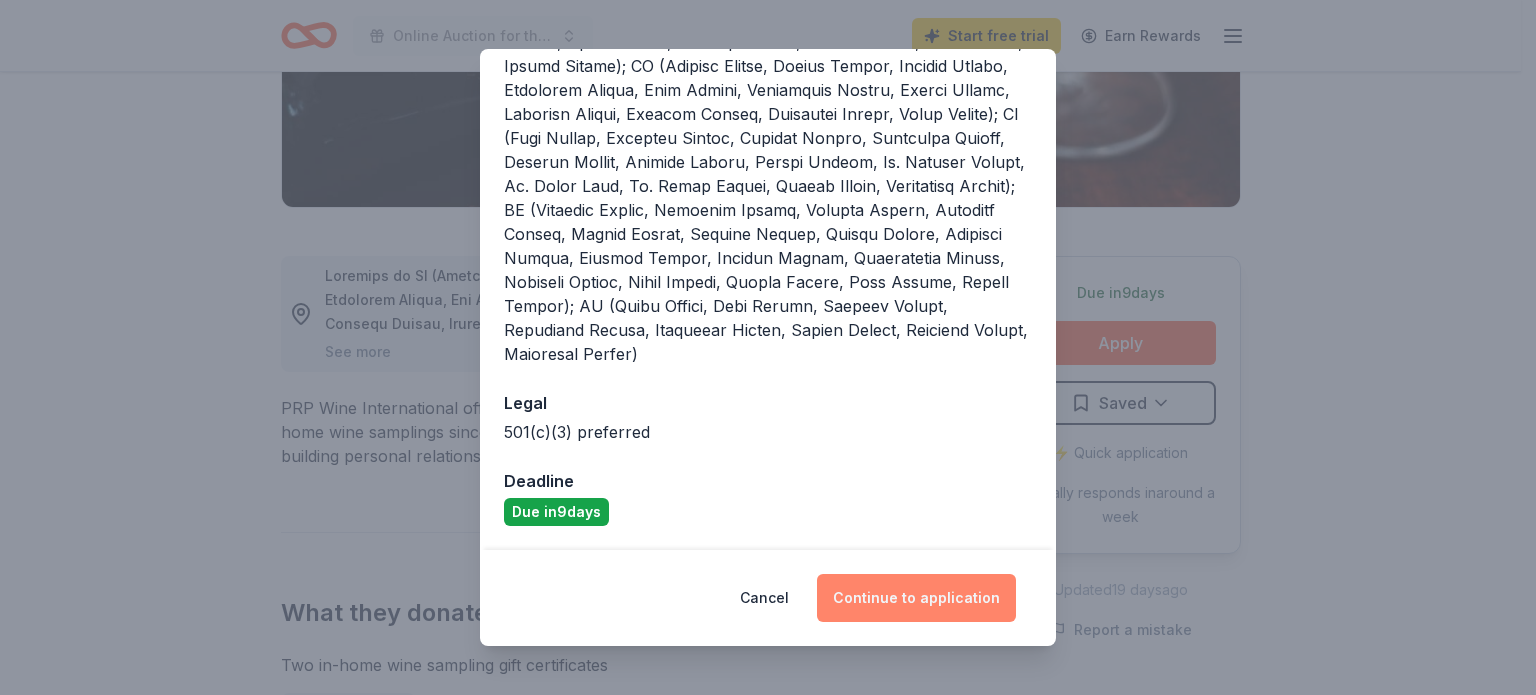 click on "Continue to application" at bounding box center (916, 598) 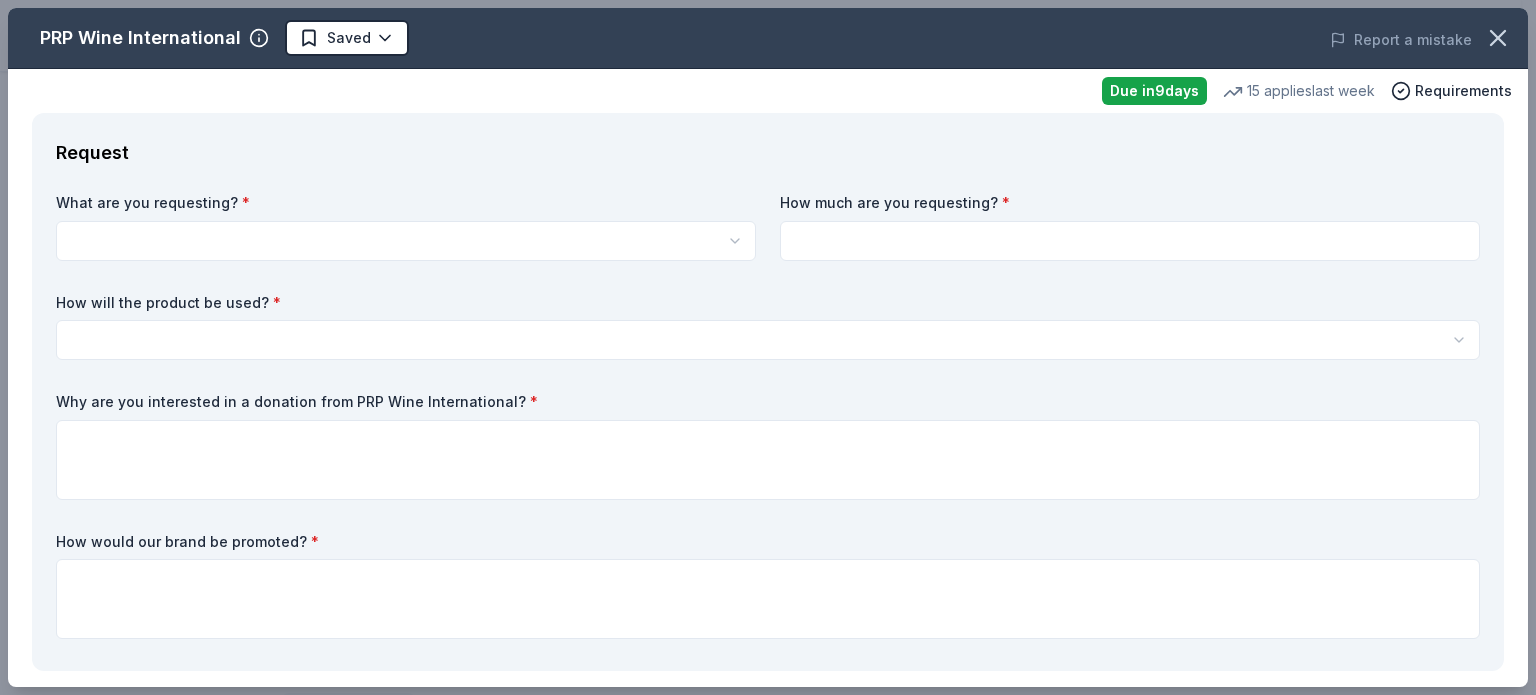 click on "Online Auction for the Animals Start free  trial Earn Rewards Due in  9  days Share PRP Wine International New • 2  reviews 15   applies  last week approval rate donation value Share See more PRP Wine International offers exclusive wines from around the world through in-home wine samplings since 1989, aiming to educate and entertain clients while building personal relationships. What they donate Two in-home wine sampling gift certificates Auction & raffle Donation is small & easy to send to guests Who they donate to  Preferred 501(c)(3) preferred Due in  9  days Apply Saved ⚡️ Quick application Usually responds in  around a week Updated  19 days  ago Report a mistake approval rate 20 % approved 30 % declined 50 % no response donation value (average) 20% 70% 0% 10% $xx - $xx $xx - $xx $xx - $xx $xx - $xx Start free Pro trial to view approval rates and average donation values New • 2  reviews Whalen's Heroes February 2025 • Approved They sent 2 Gift certificates via email. Almost Home Chicago Inc.  3" at bounding box center [768, -53] 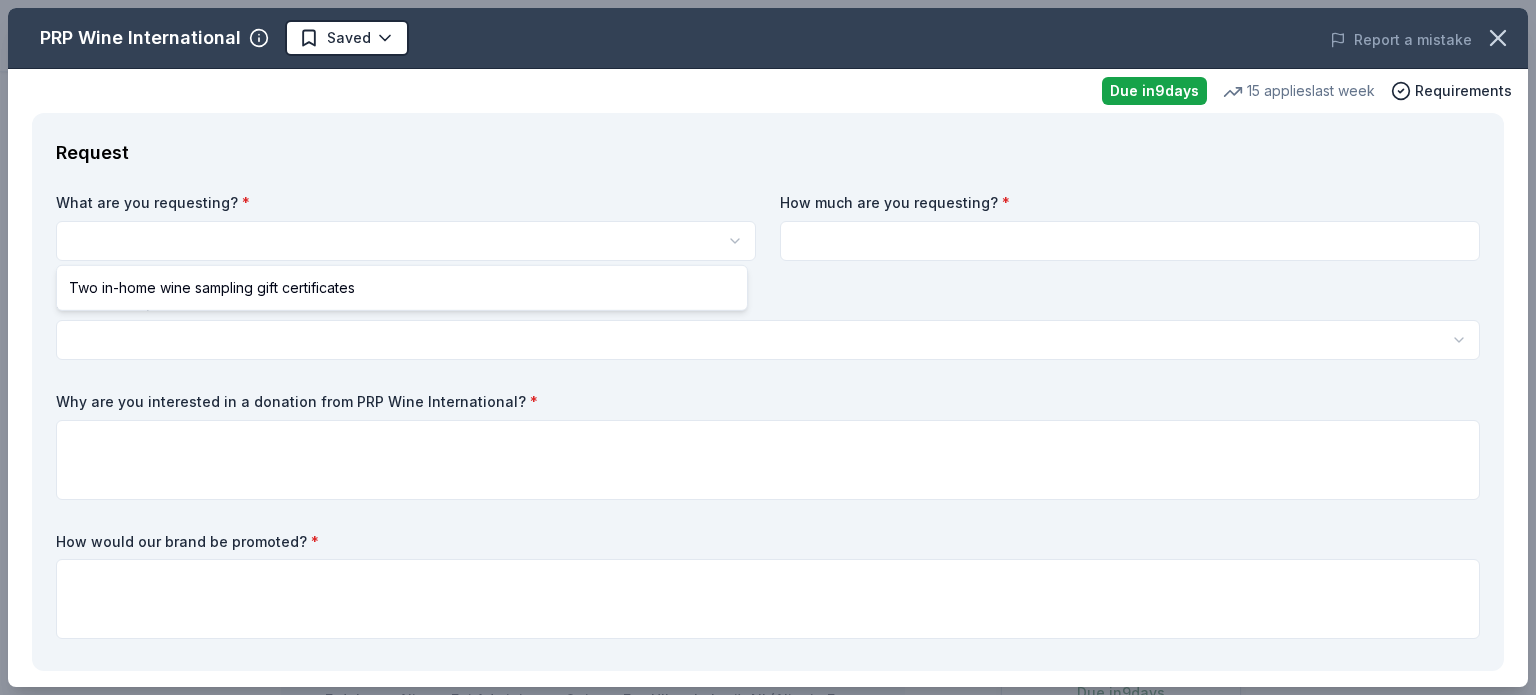 scroll, scrollTop: 0, scrollLeft: 0, axis: both 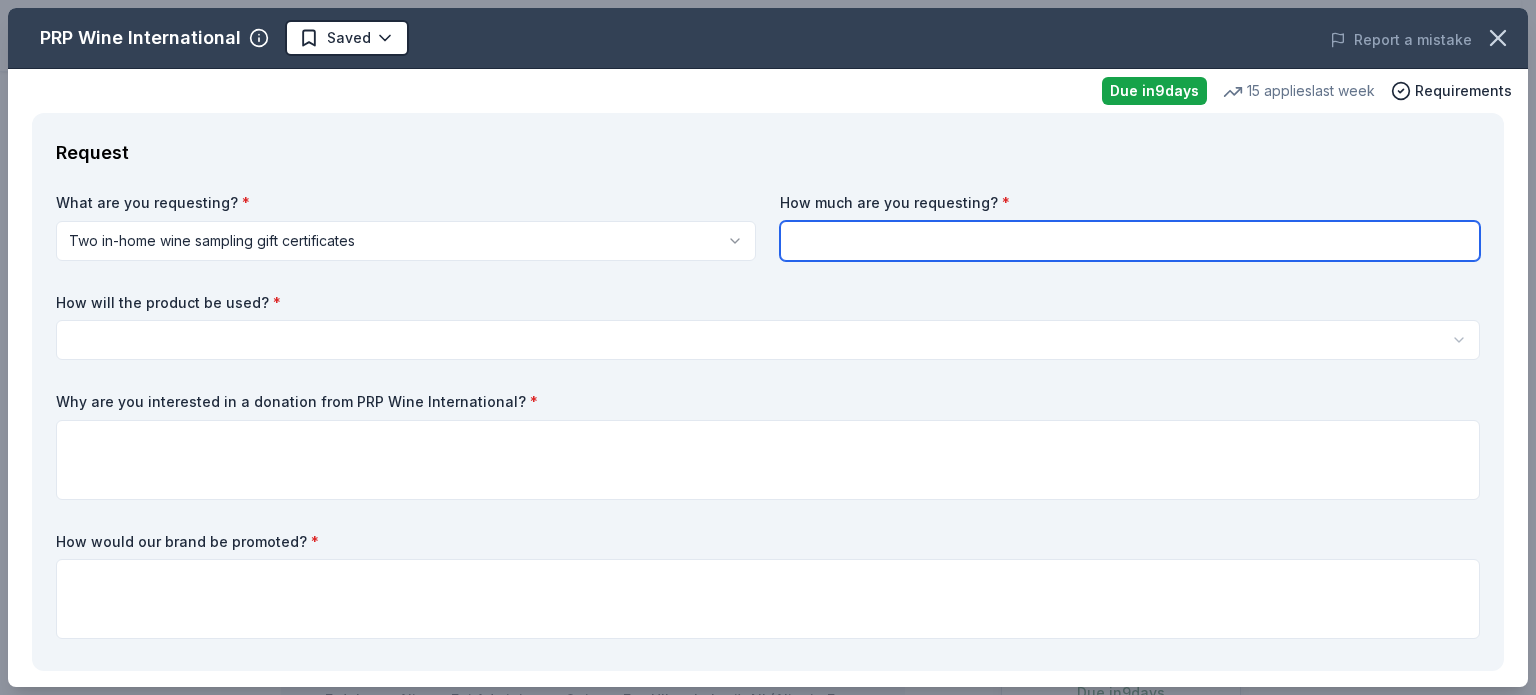 click at bounding box center (1130, 241) 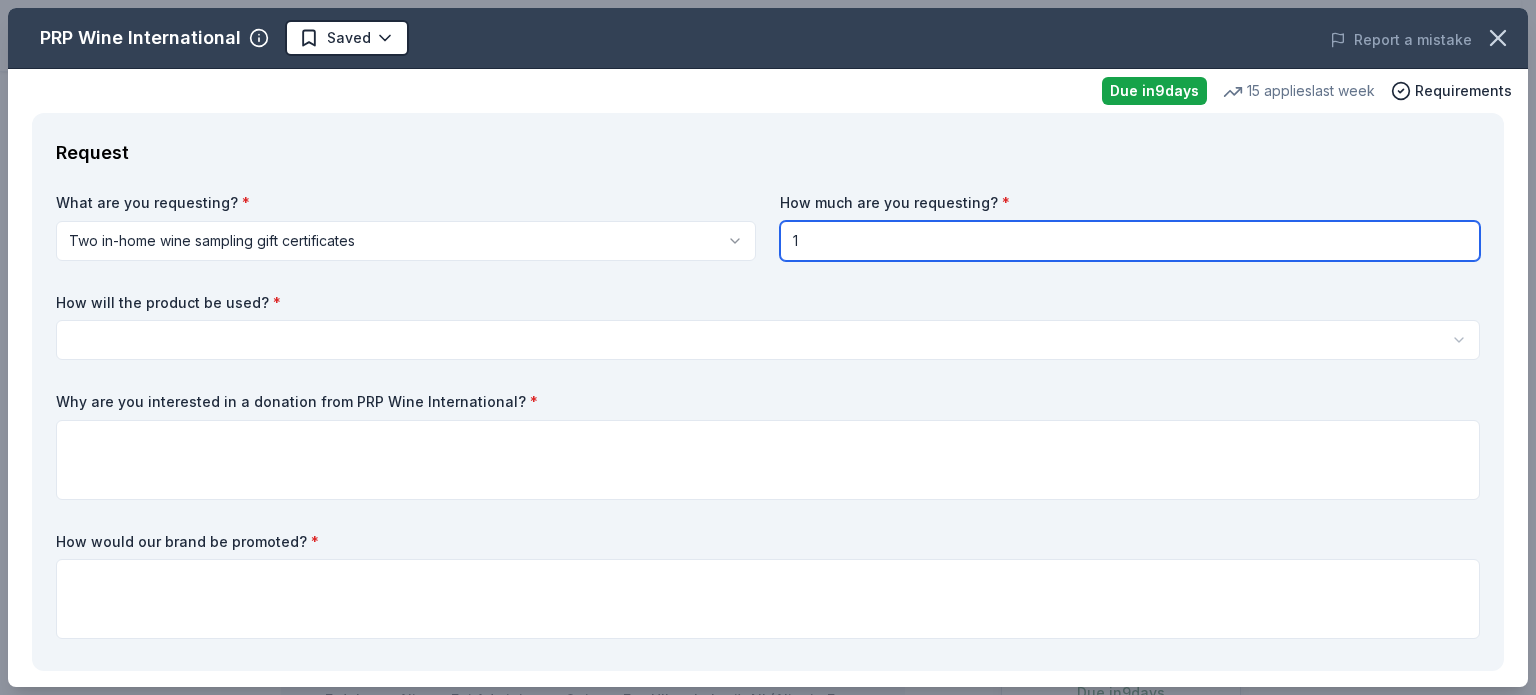 type on "1" 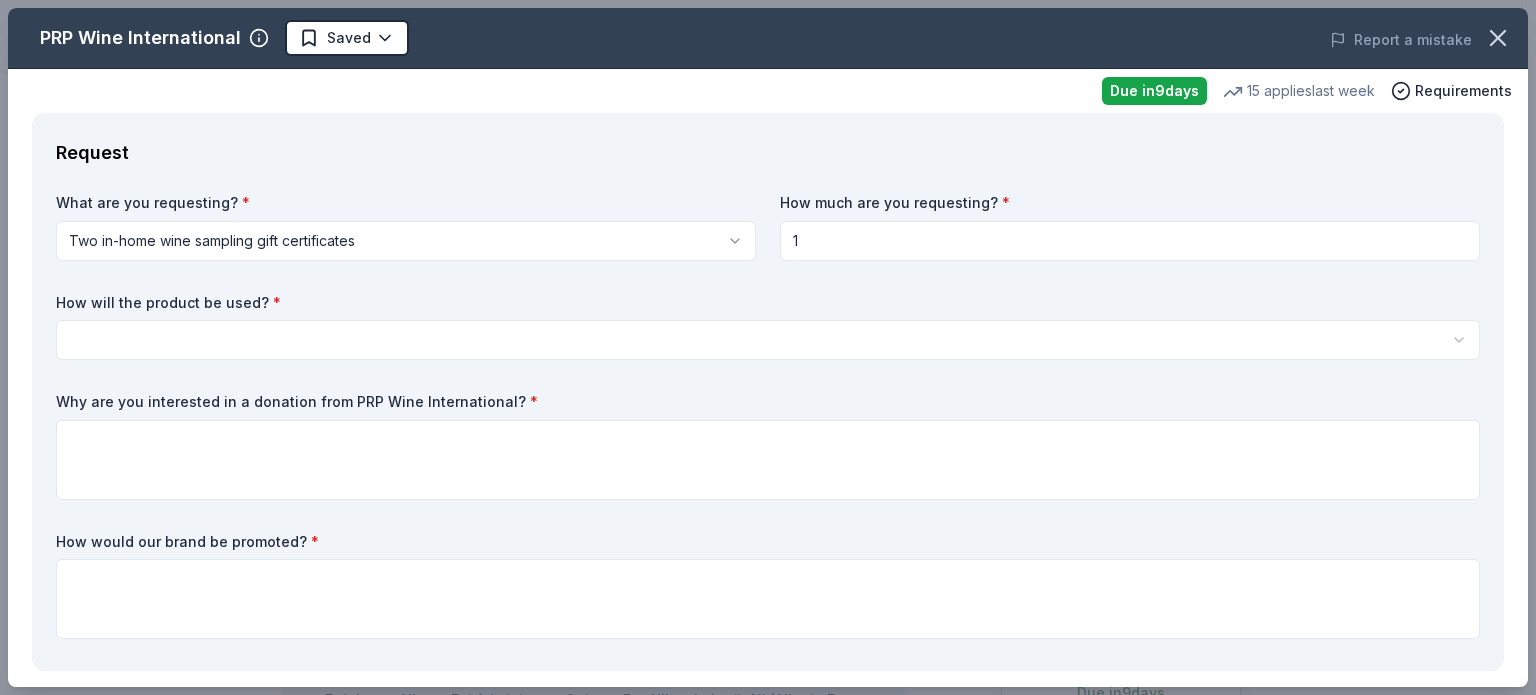 click on "Online Auction for the Animals Saved Apply Due in  9  days Share PRP Wine International New • 2  reviews 15   applies  last week approval rate donation value Share See more PRP Wine International offers exclusive wines from around the world through in-home wine samplings since 1989, aiming to educate and entertain clients while building personal relationships. What they donate Two in-home wine sampling gift certificates Auction & raffle Donation is small & easy to send to guests Who they donate to  Preferred 501(c)(3) preferred Due in  9  days Apply Saved ⚡️ Quick application Usually responds in  around a week Updated  19 days  ago Report a mistake approval rate 20 % approved 30 % declined 50 % no response donation value (average) 20% 70% 0% 10% $xx - $xx $xx - $xx $xx - $xx $xx - $xx Start free Pro trial to view approval rates and average donation values New • 2  reviews Whalen's Heroes February 2025 • Approved They sent 2 Gift certificates via email. Almost Home Chicago Inc.  February 2024 • 3" at bounding box center (768, 347) 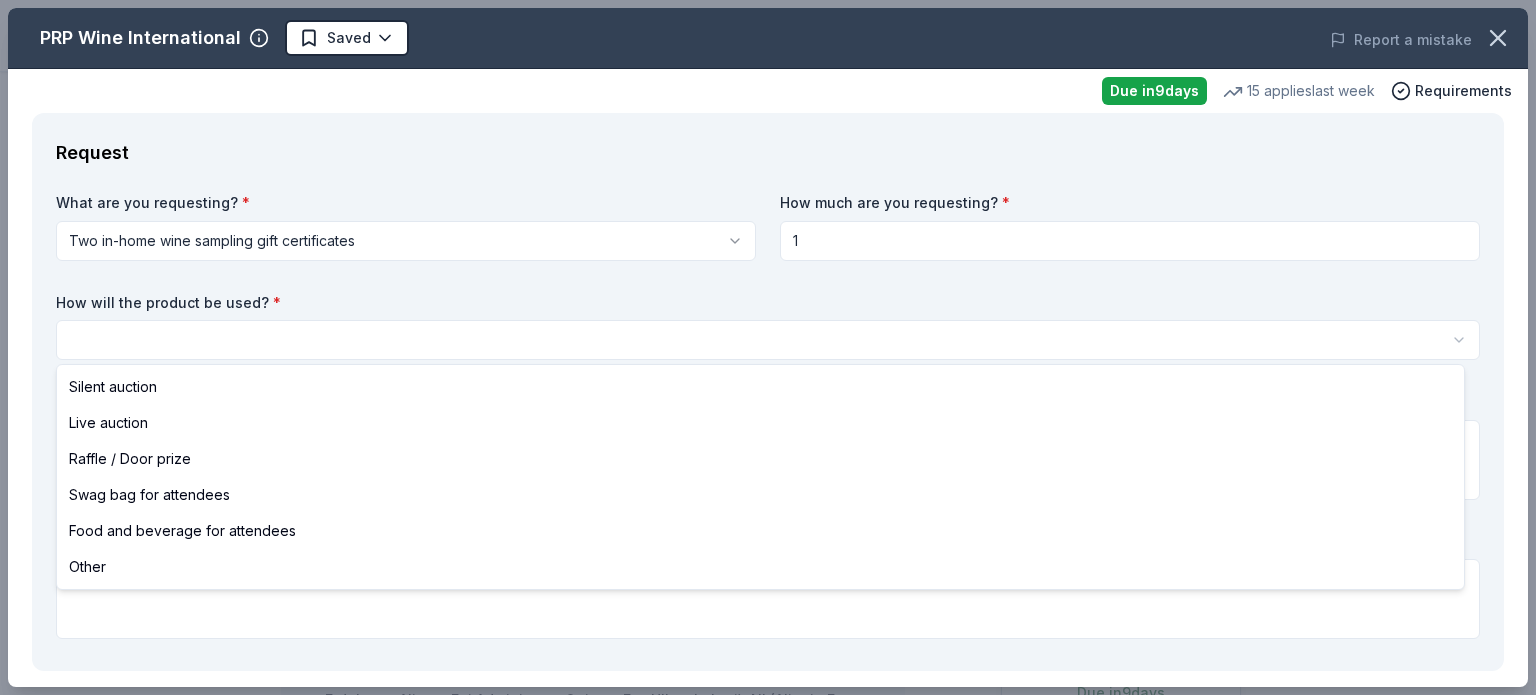 select on "raffleDoorPrize" 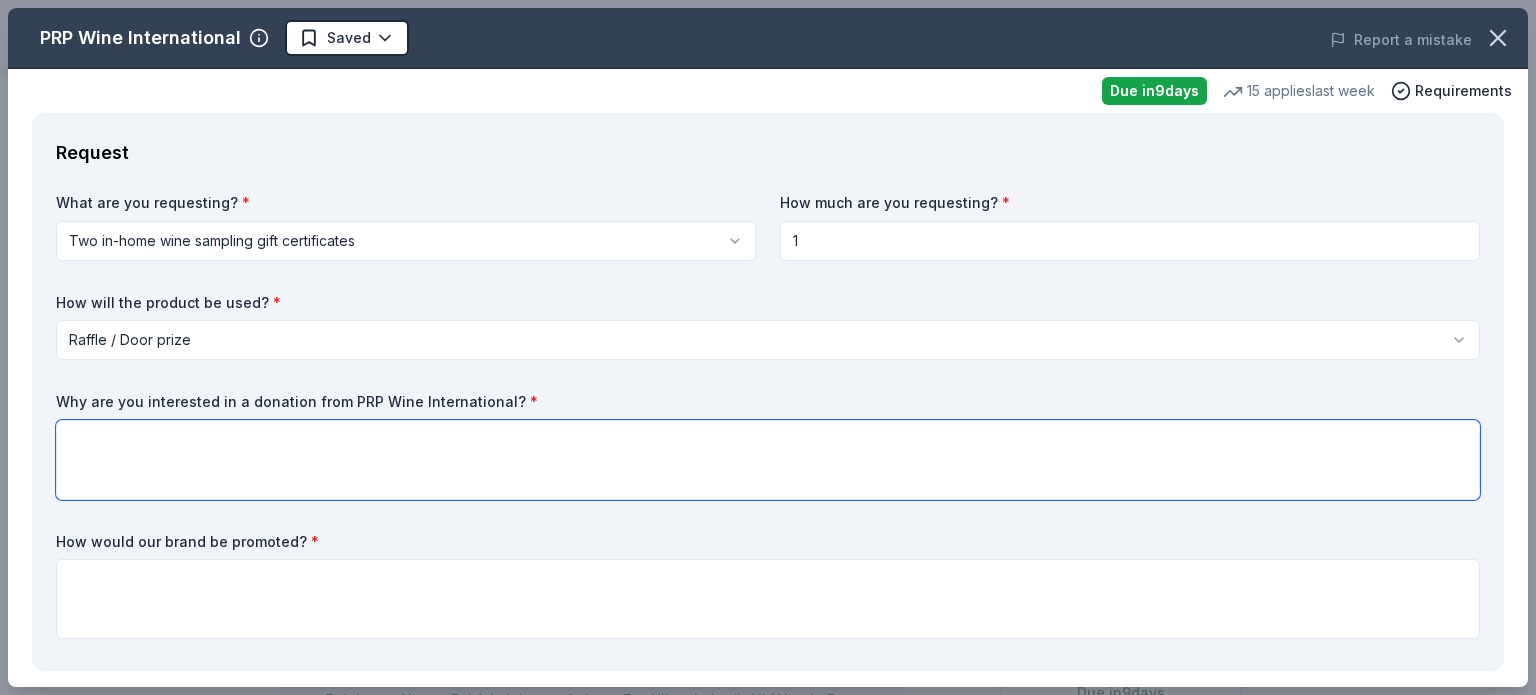 click at bounding box center [768, 460] 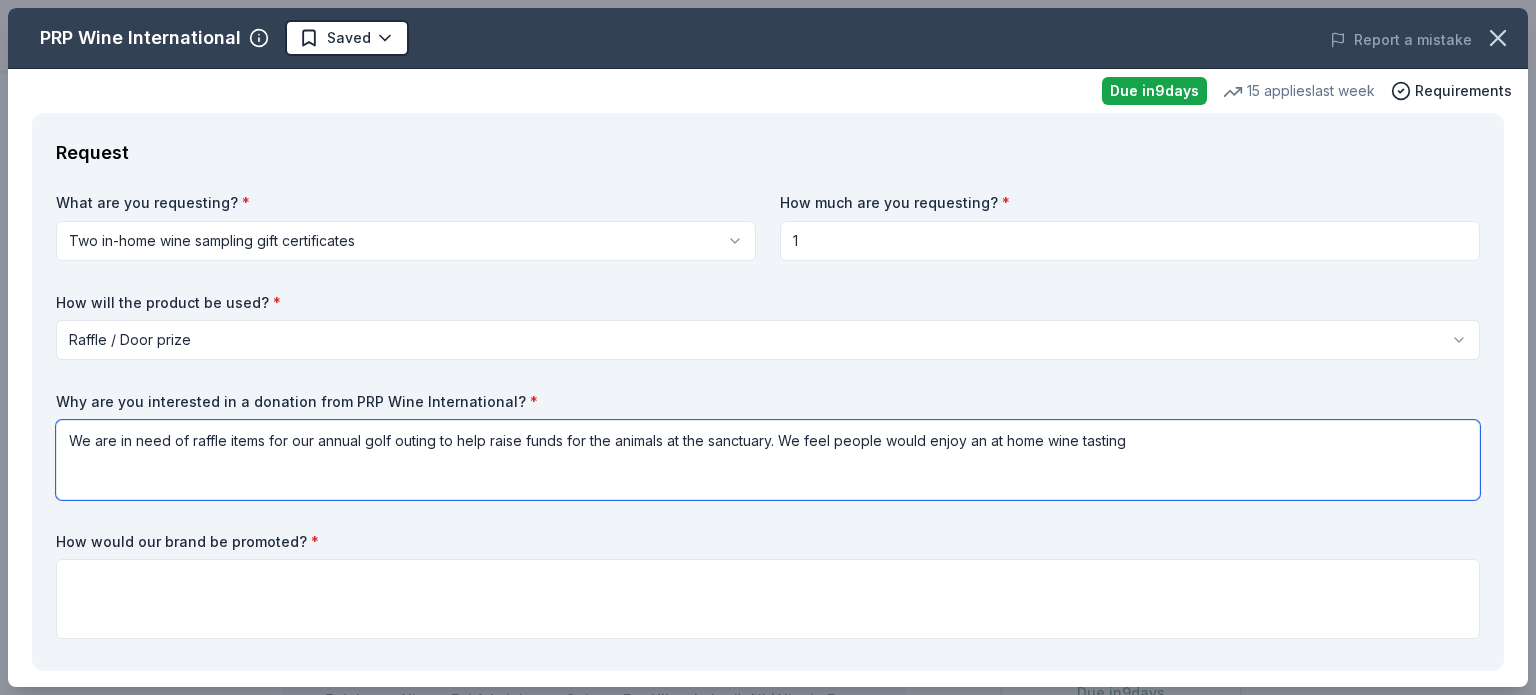 type on "We are in need of raffle items for our annual golf outing to help raise funds for the animals at the sanctuary. We feel people would enjoy an at home wine tasting" 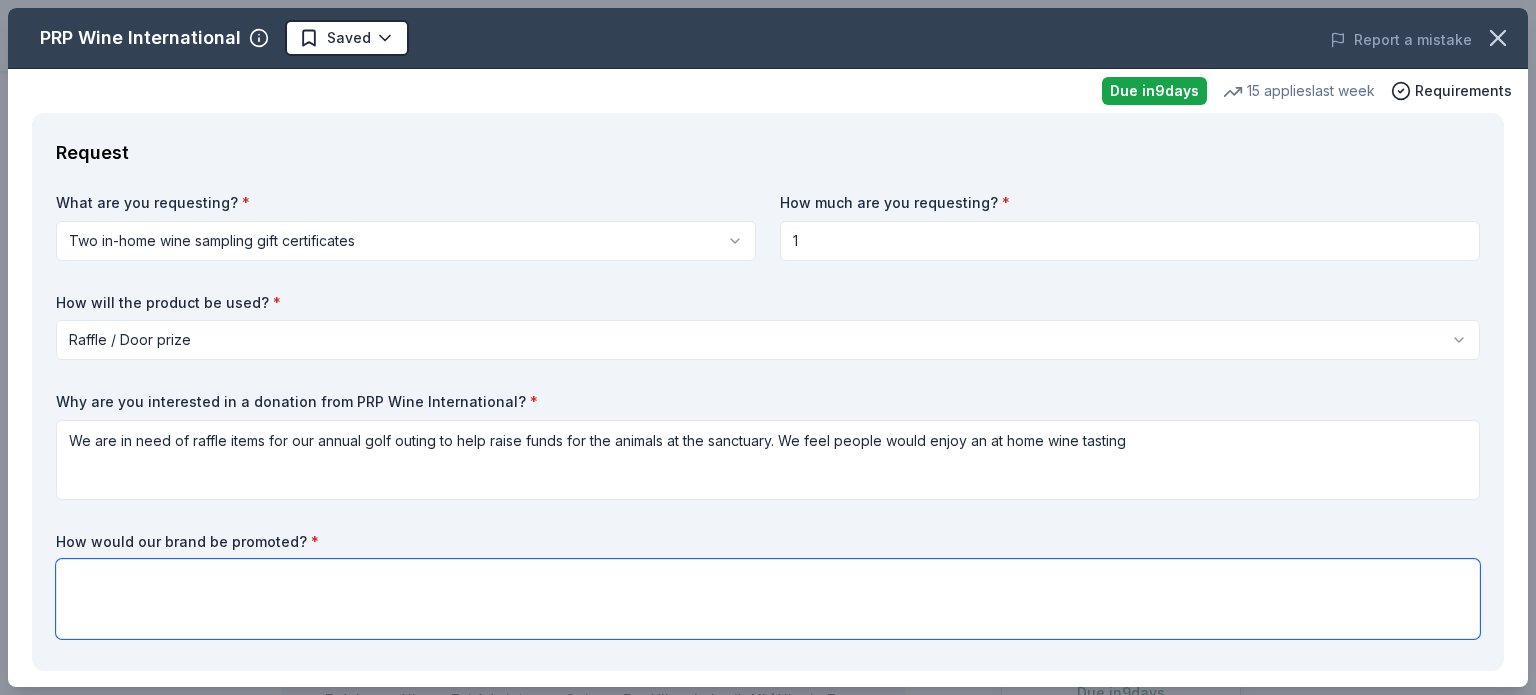 click at bounding box center [768, 599] 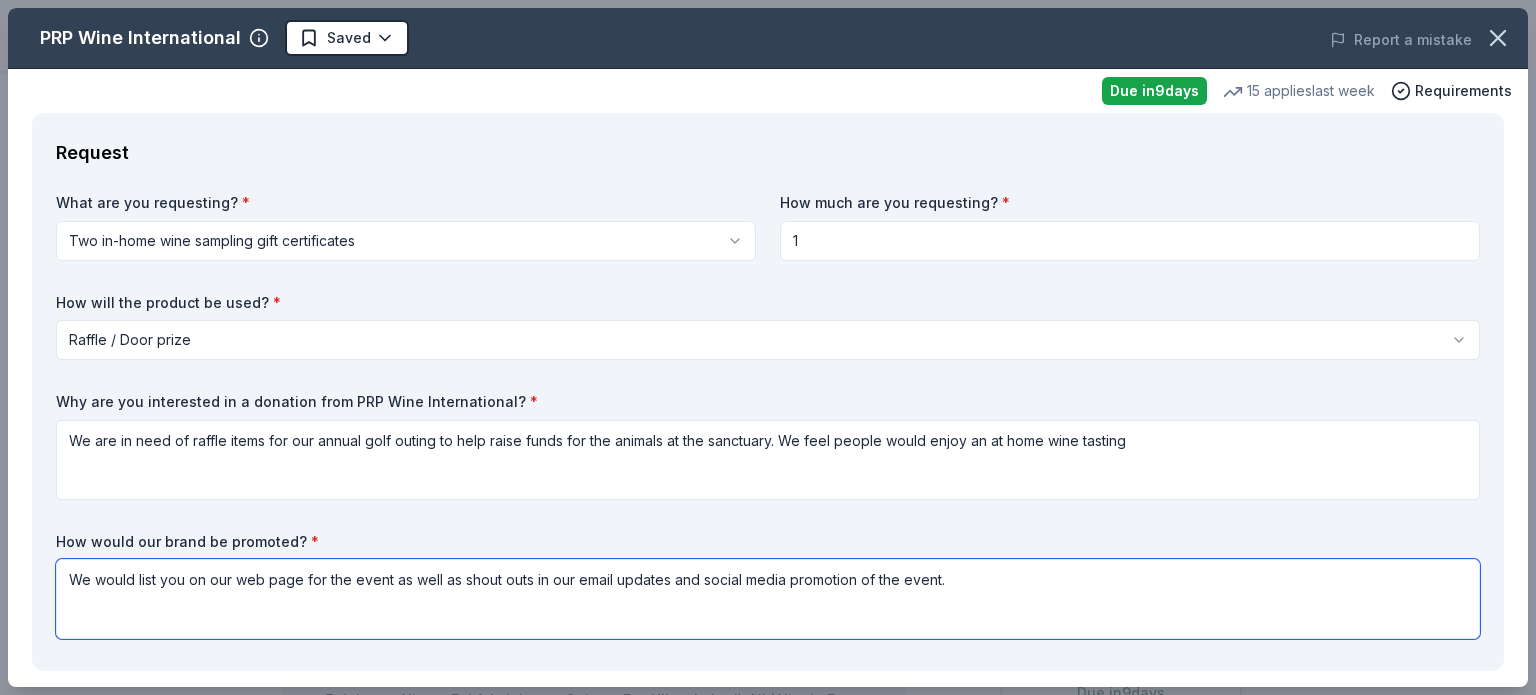 type on "We would list you on our web page for the event as well as shout outs in our email updates and social media promotion of the event." 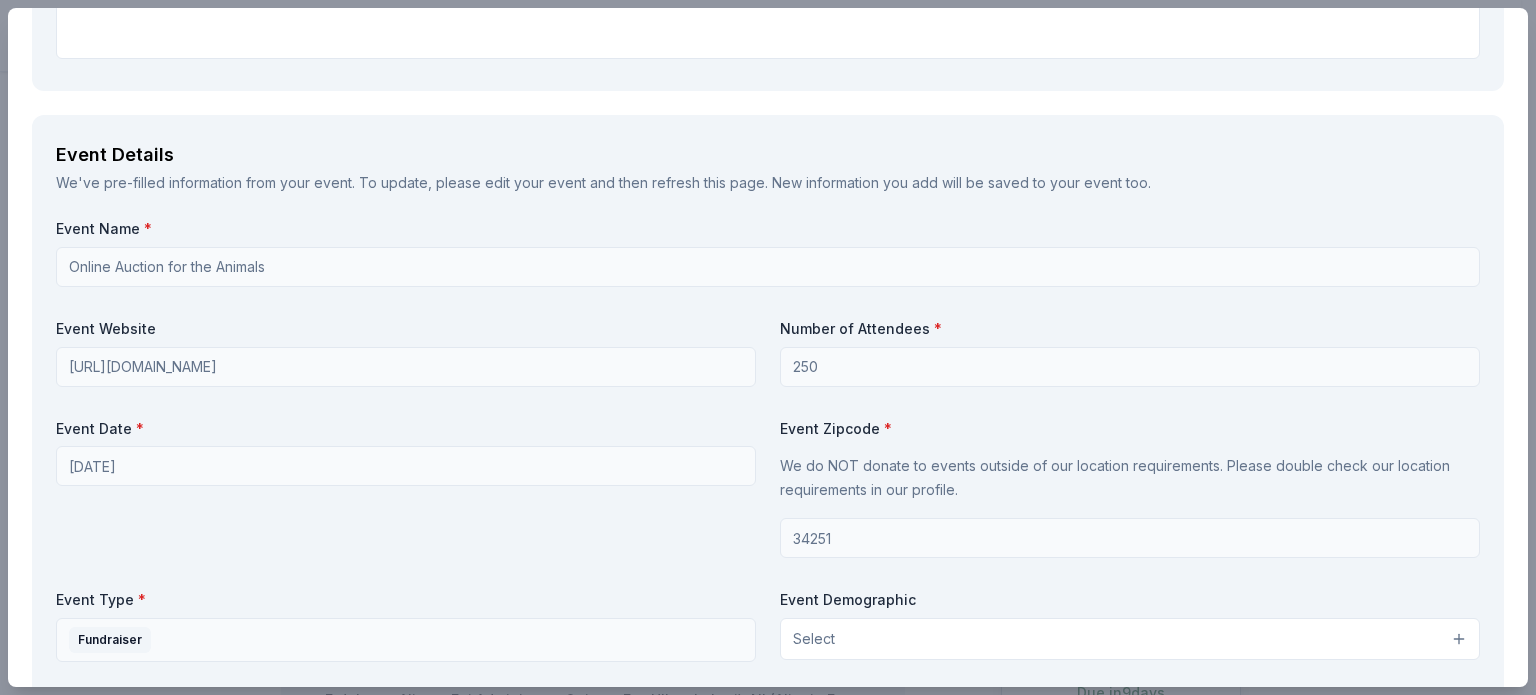 scroll, scrollTop: 584, scrollLeft: 0, axis: vertical 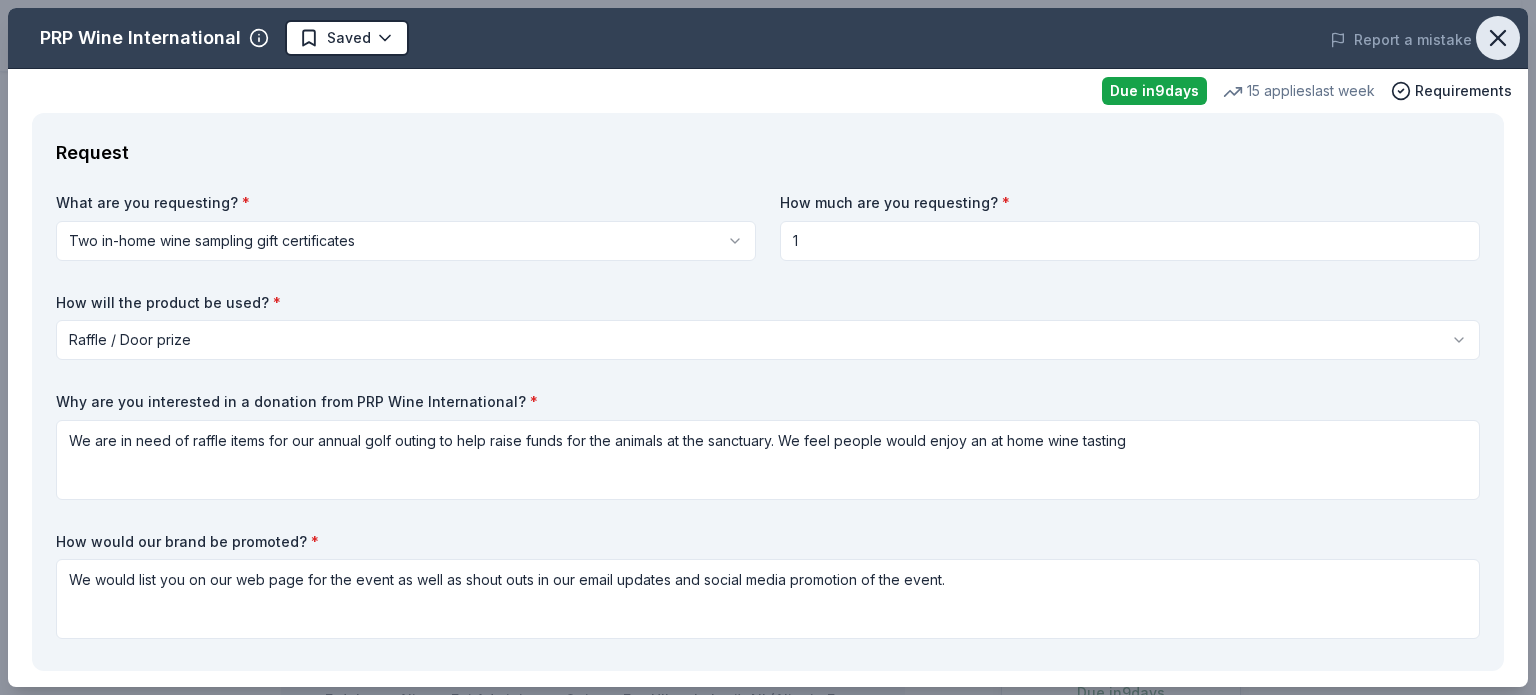 click 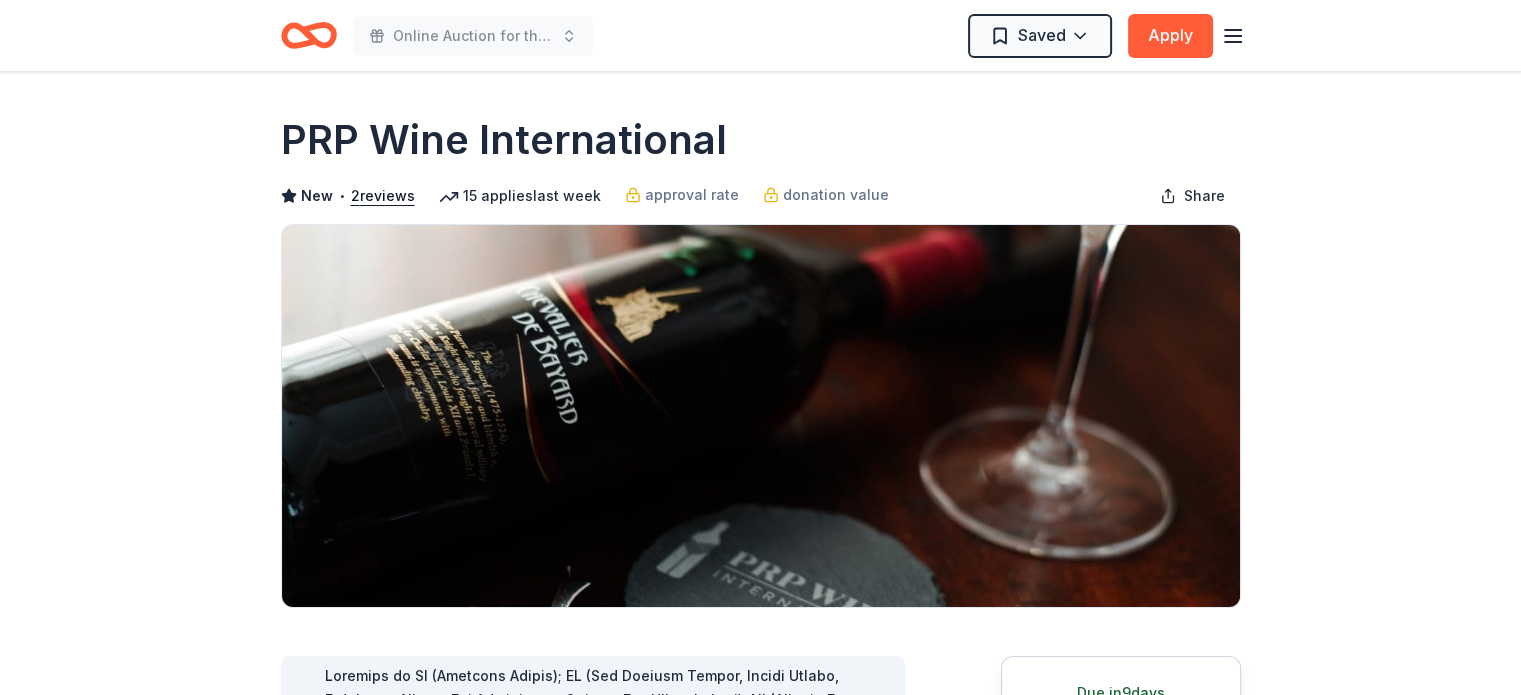 click on "Due in  9  days Share PRP Wine International New • 2  reviews 15   applies  last week approval rate donation value Share See more PRP Wine International offers exclusive wines from around the world through in-home wine samplings since 1989, aiming to educate and entertain clients while building personal relationships. What they donate Two in-home wine sampling gift certificates Auction & raffle Donation is small & easy to send to guests Who they donate to  Preferred 501(c)(3) preferred Due in  9  days Apply Saved ⚡️ Quick application Usually responds in  around a week Updated  19 days  ago Report a mistake approval rate 20 % approved 30 % declined 50 % no response donation value (average) 20% 70% 0% 10% $xx - $xx $xx - $xx $xx - $xx $xx - $xx Start free Pro trial to view approval rates and average donation values New • 2  reviews Whalen's Heroes February 2025 • Approved They sent 2 Gift certificates via email. Almost Home Chicago Inc.  February 2024 • Approved Leave a review Similar donors 3   4.3" at bounding box center [760, 1478] 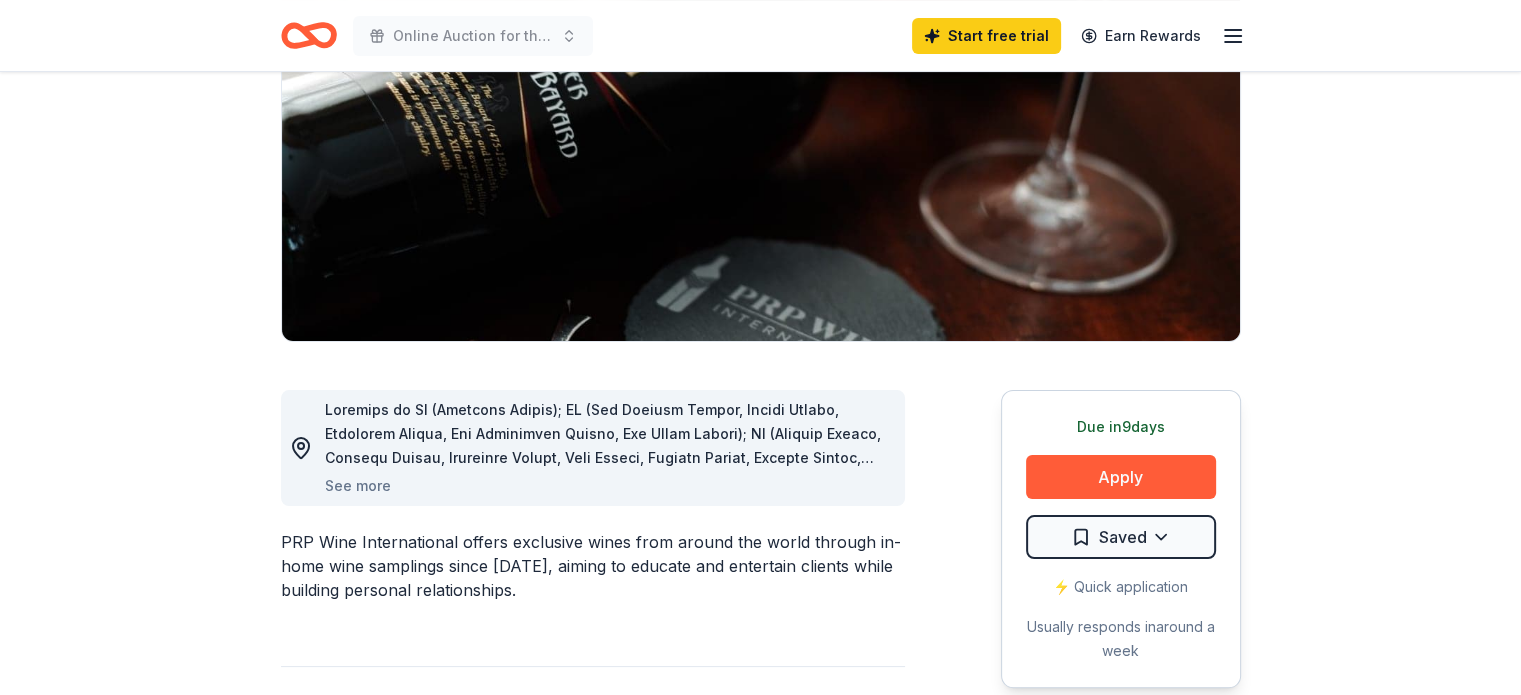 scroll, scrollTop: 360, scrollLeft: 0, axis: vertical 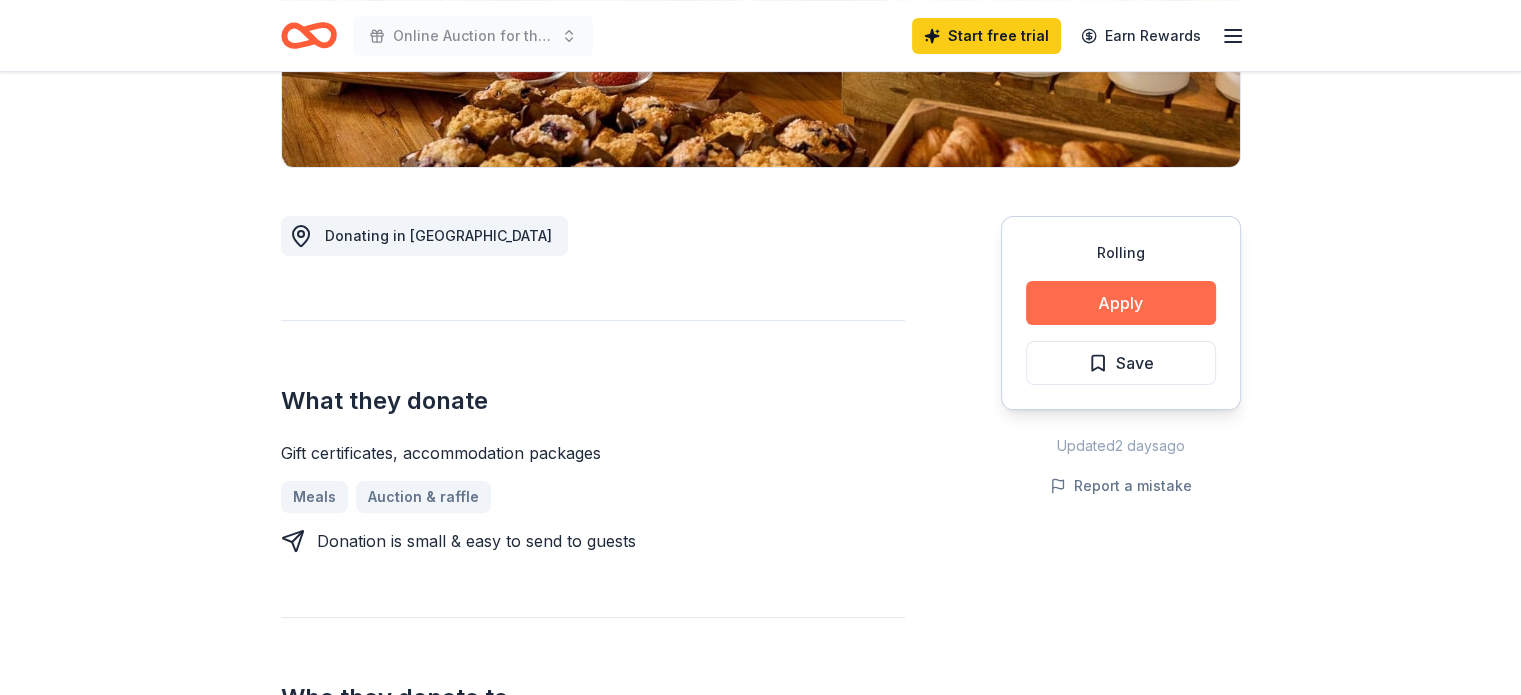 click on "Apply" at bounding box center (1121, 303) 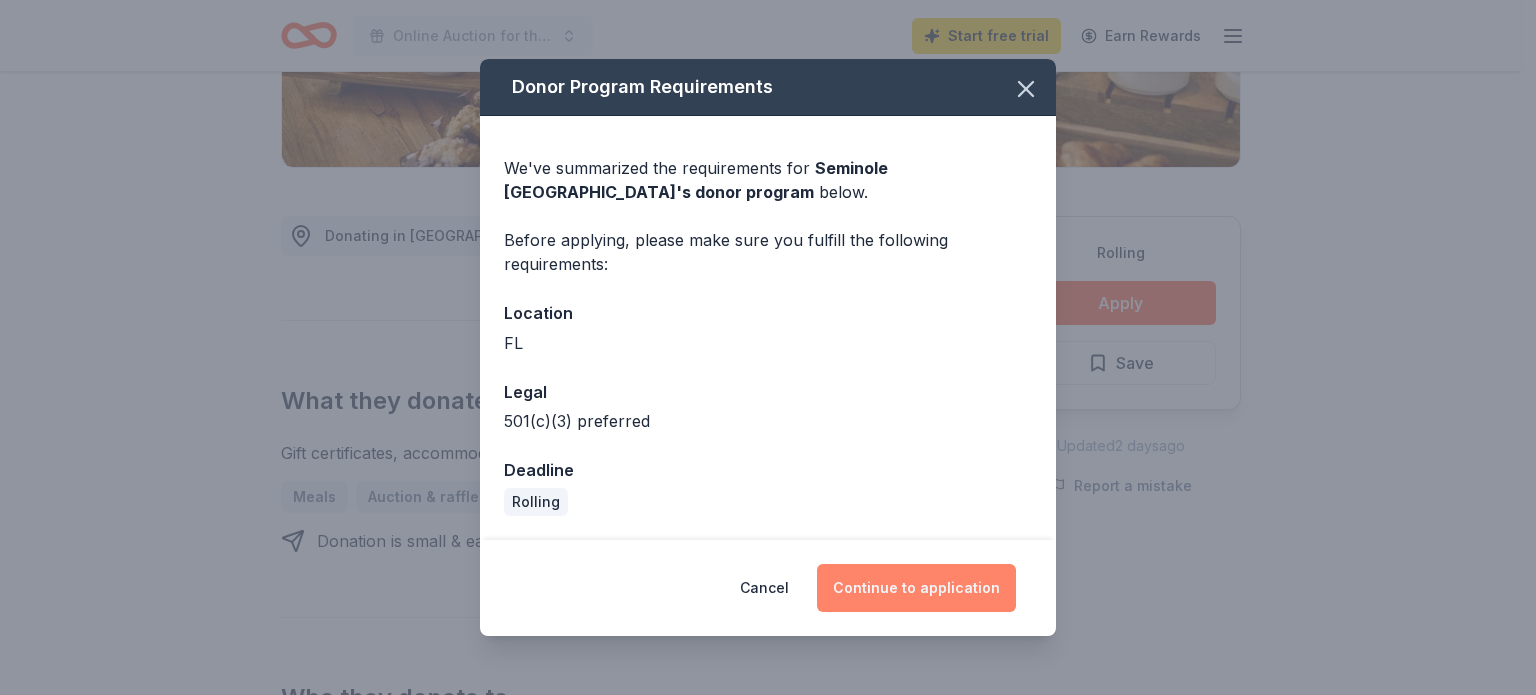 click on "Continue to application" at bounding box center (916, 588) 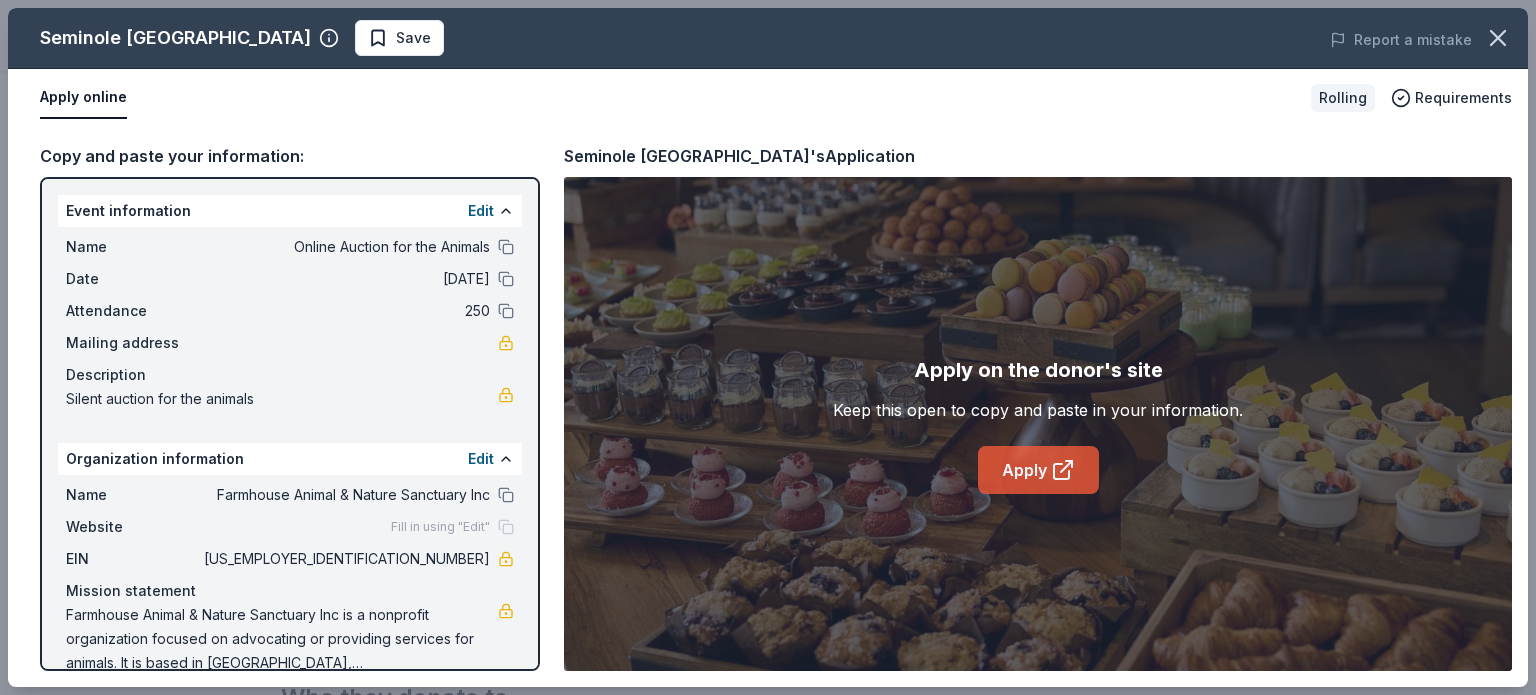 click on "Apply" at bounding box center (1038, 470) 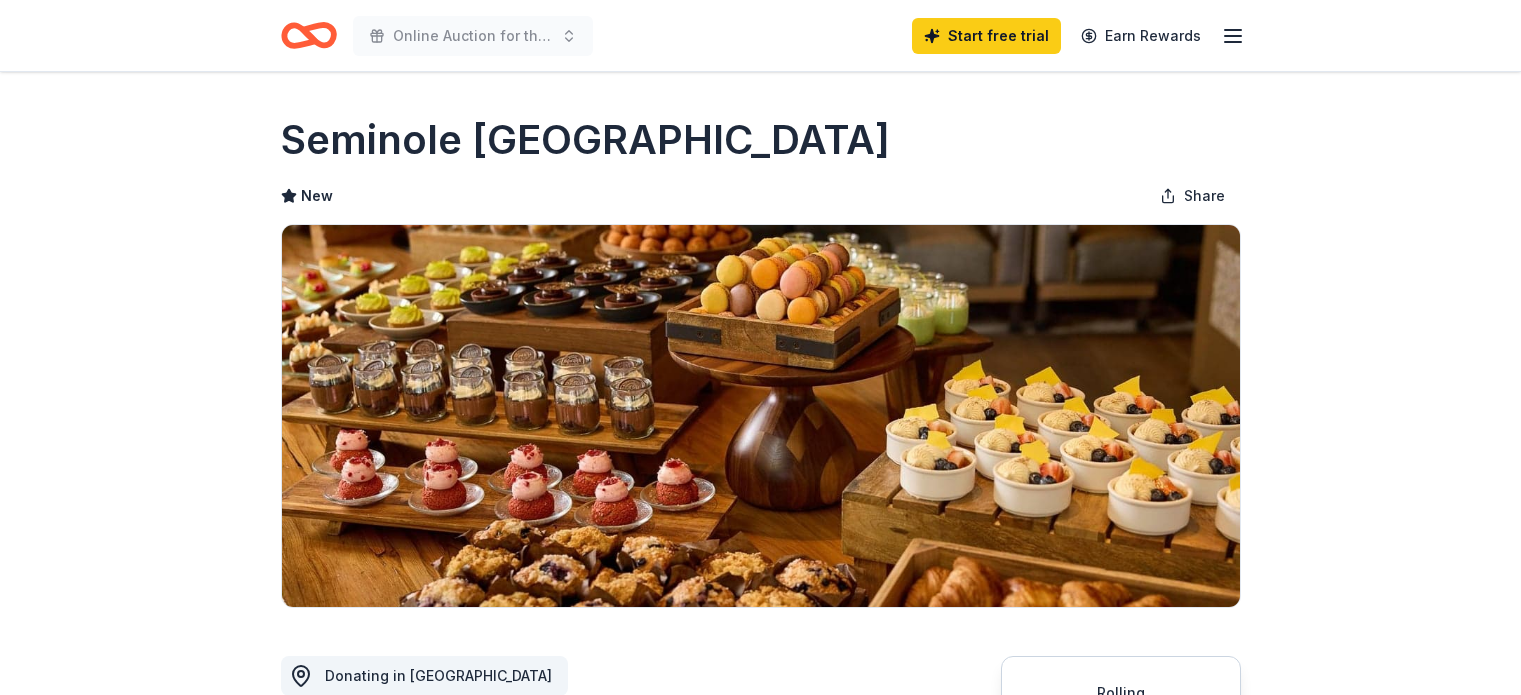scroll, scrollTop: 440, scrollLeft: 0, axis: vertical 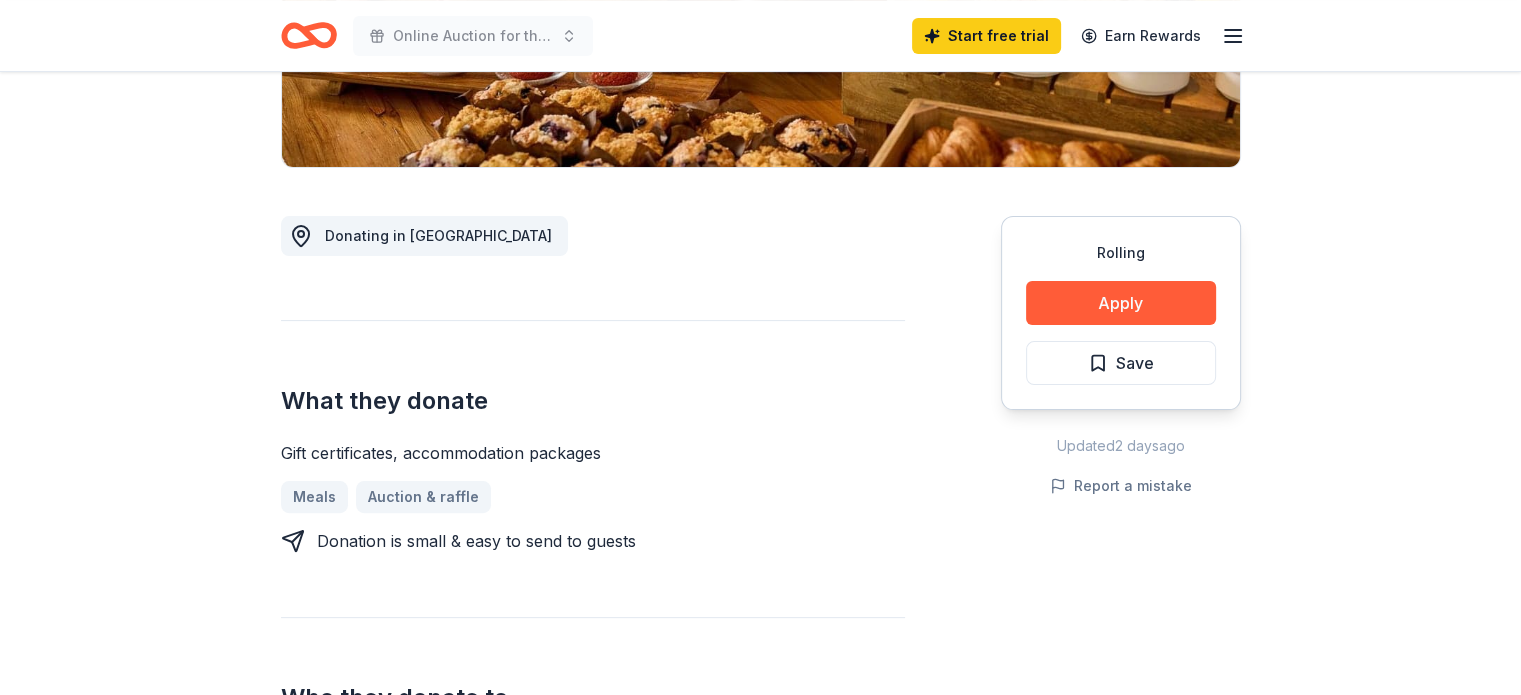 drag, startPoint x: 281, startPoint y: 452, endPoint x: 392, endPoint y: 455, distance: 111.040535 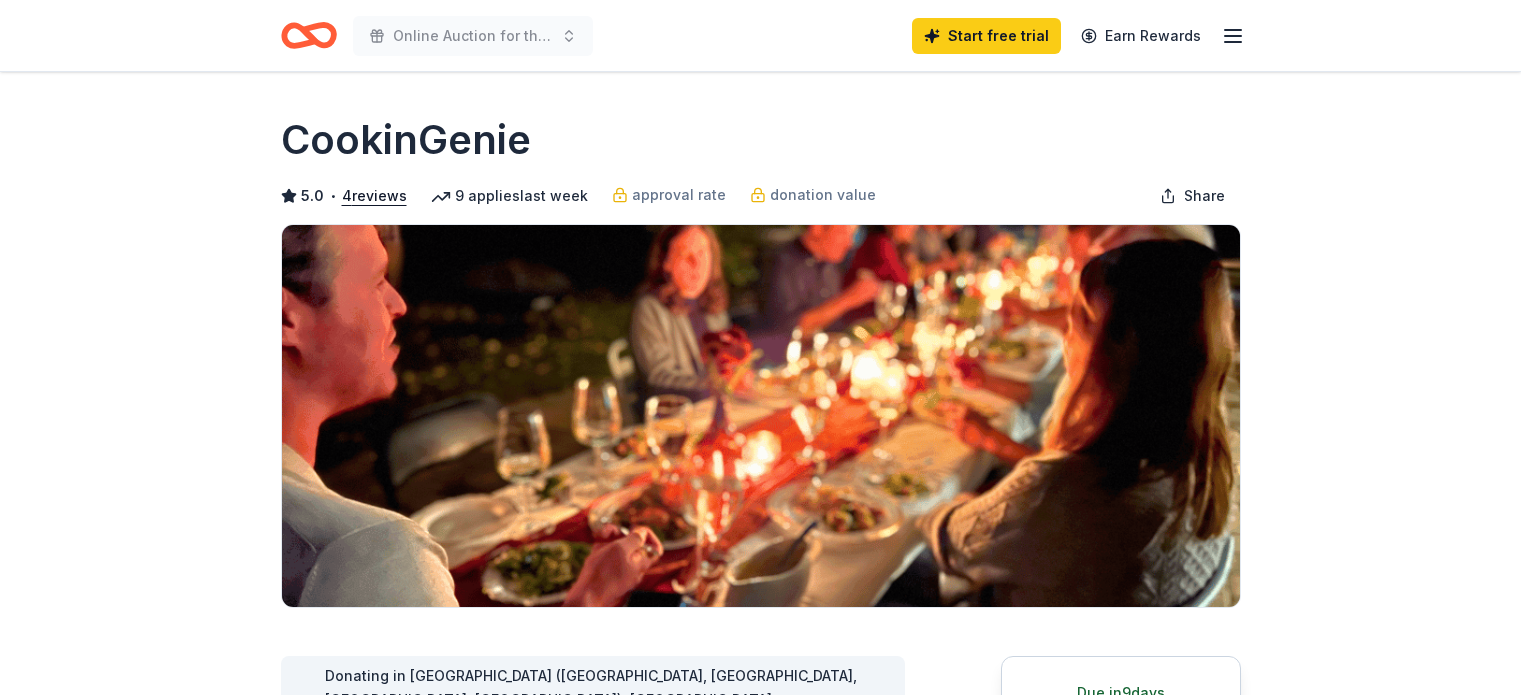 scroll, scrollTop: 0, scrollLeft: 0, axis: both 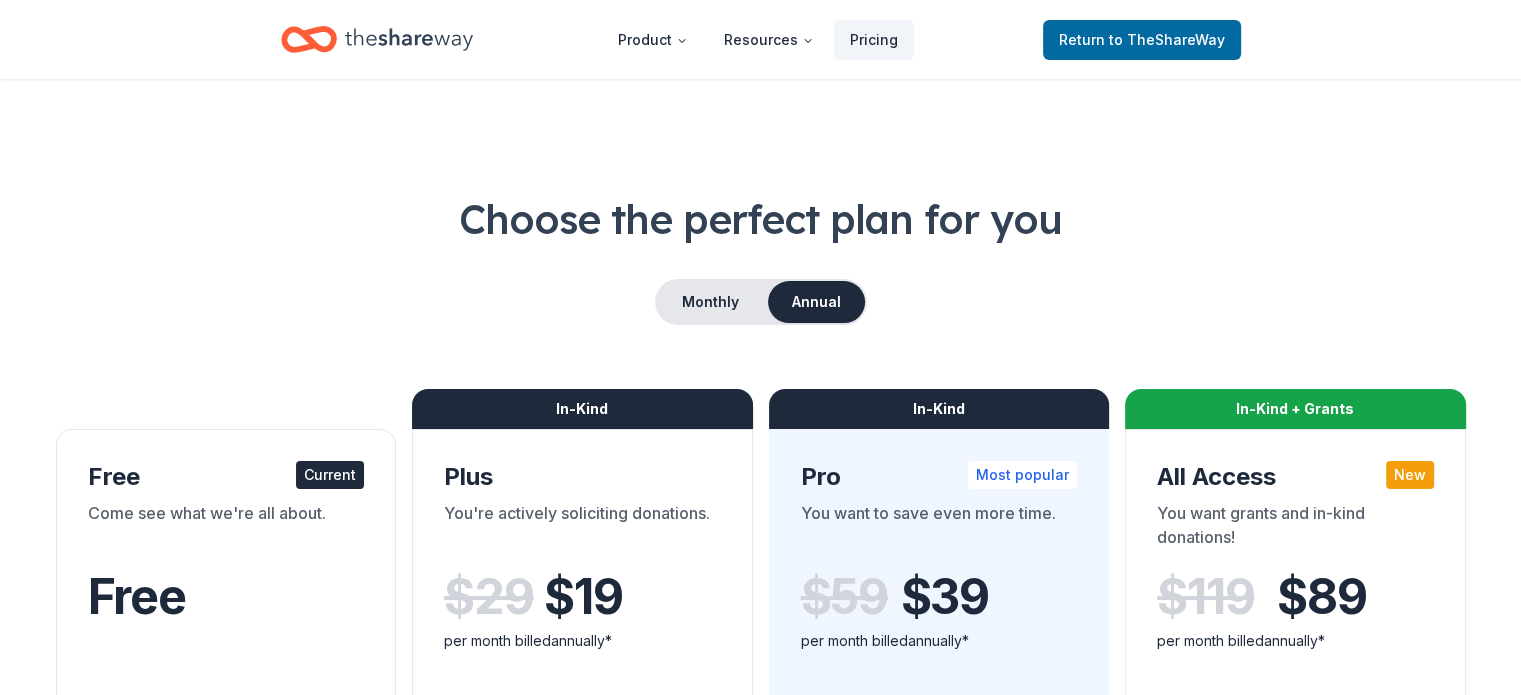 click on "Choose the perfect plan for you Monthly Annual Free Current Come see what we're all about. Free 5 profile views / month Limited directory search 2 new donors / week (in-kind only) Track Reminder emails Up-to-date data In-Kind Plus You're actively soliciting donations. $ 29 $ 19 per month billed  annually* Everything in Free, and: Unlimited  in-kind profile views Full in-kind directory search 10 new in-kind donors / week Filter by new donors Sort donors in Track Limited copy & paste shortcuts * Saving $120 per year Try for free In-Kind Pro Most popular You want to save even more time. $ 59 $ 39 per month billed  annually* Everything in Plus, and: Approval & donation value insights Sort donors by approval rate Sort donors by donation value Sort donors by due date Export donors Unlimited  copy & paste shortcuts * Saving $240 per year Try for free In-Kind + Grants All Access New You want grants and in-kind donations! $ 119 $ 89 per month billed  annually* Everything in Pro, and: Unlimited  grant profile views" at bounding box center [760, 720] 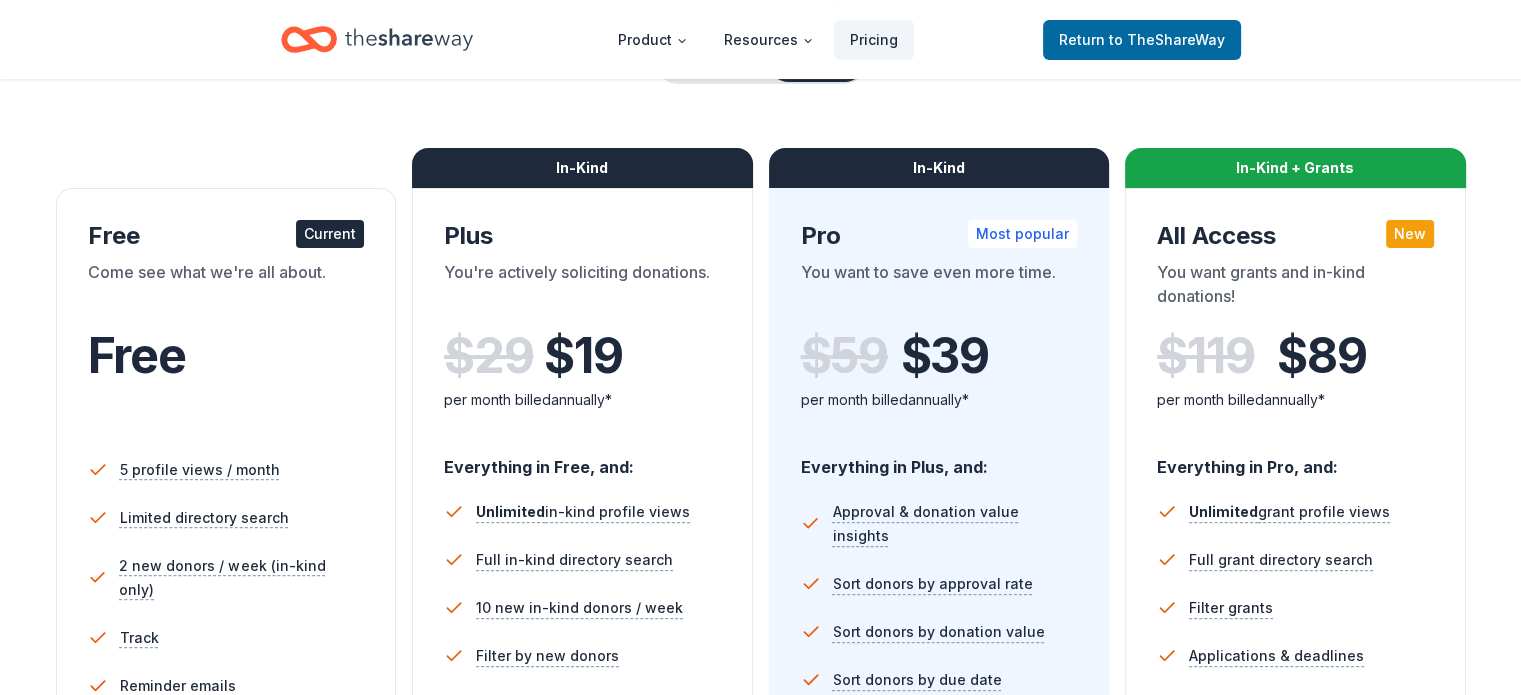 scroll, scrollTop: 240, scrollLeft: 0, axis: vertical 